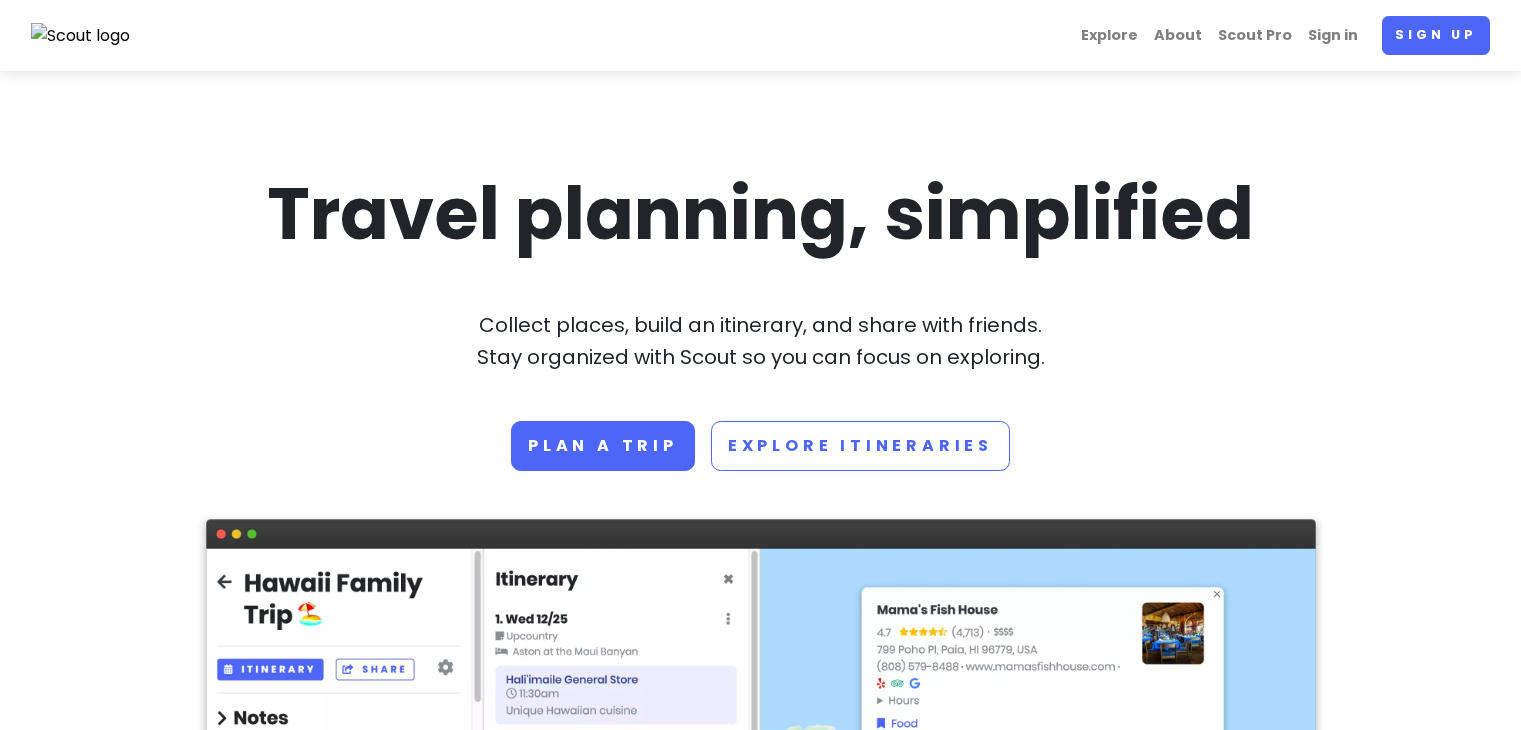 scroll, scrollTop: 0, scrollLeft: 0, axis: both 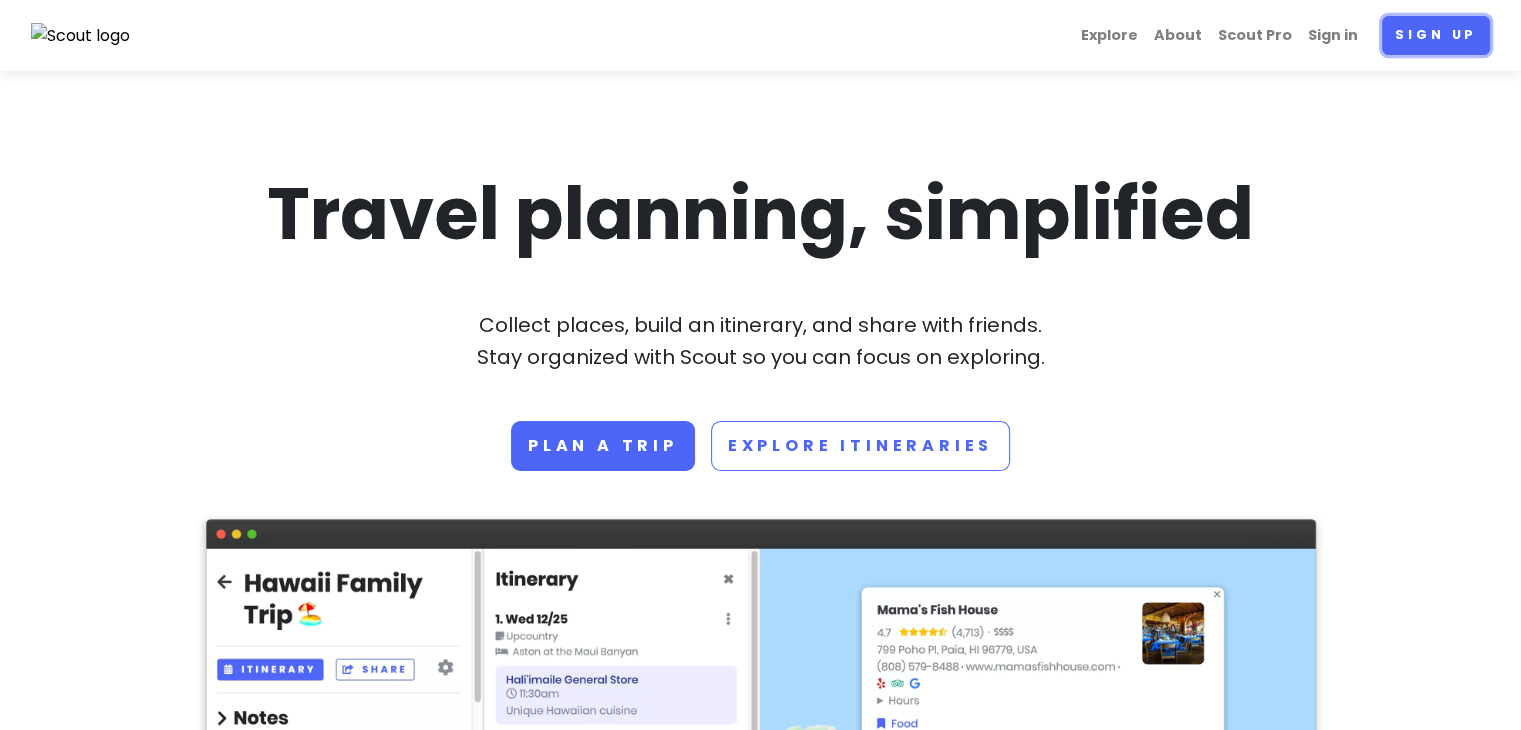 click on "Sign up" at bounding box center [1436, 35] 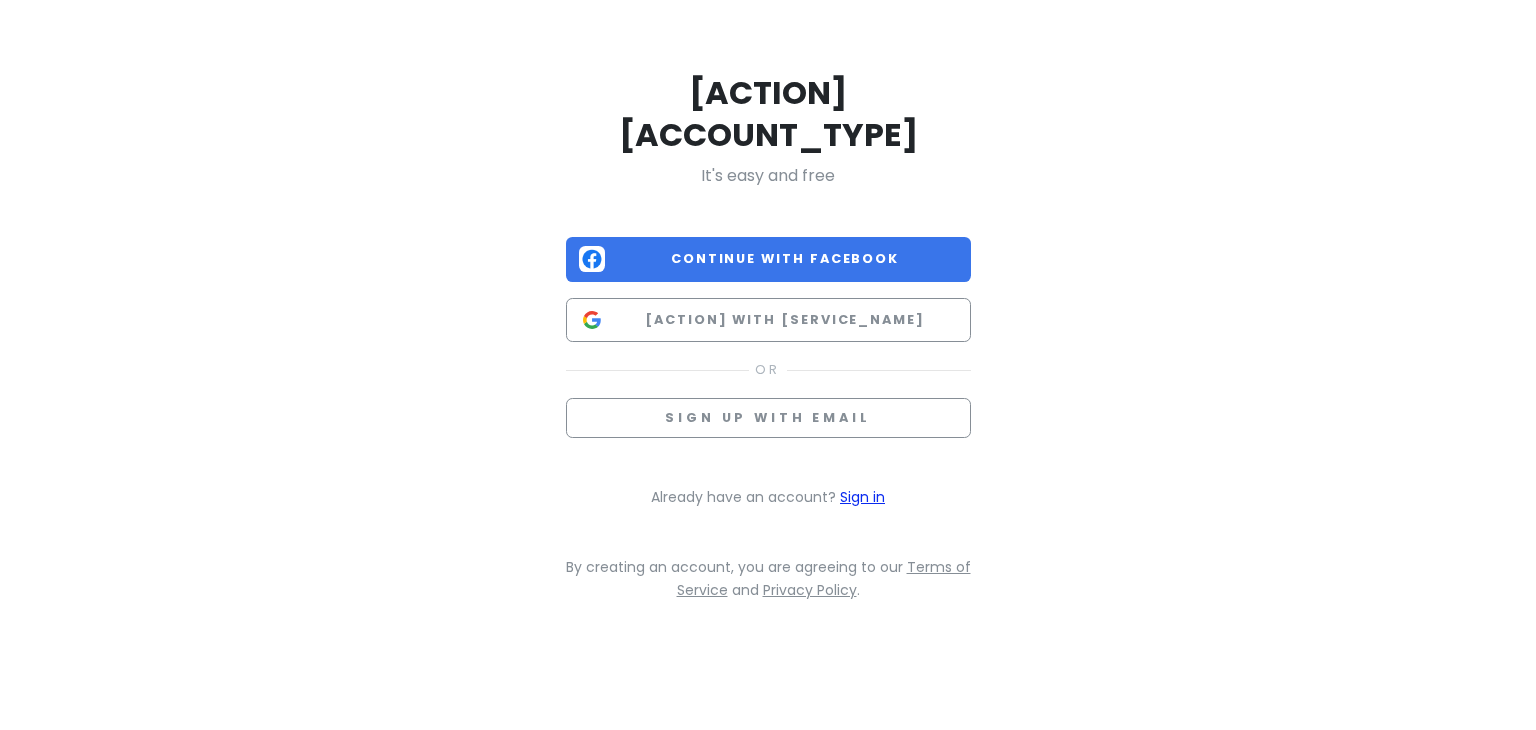 click on "Sign in" at bounding box center (862, 497) 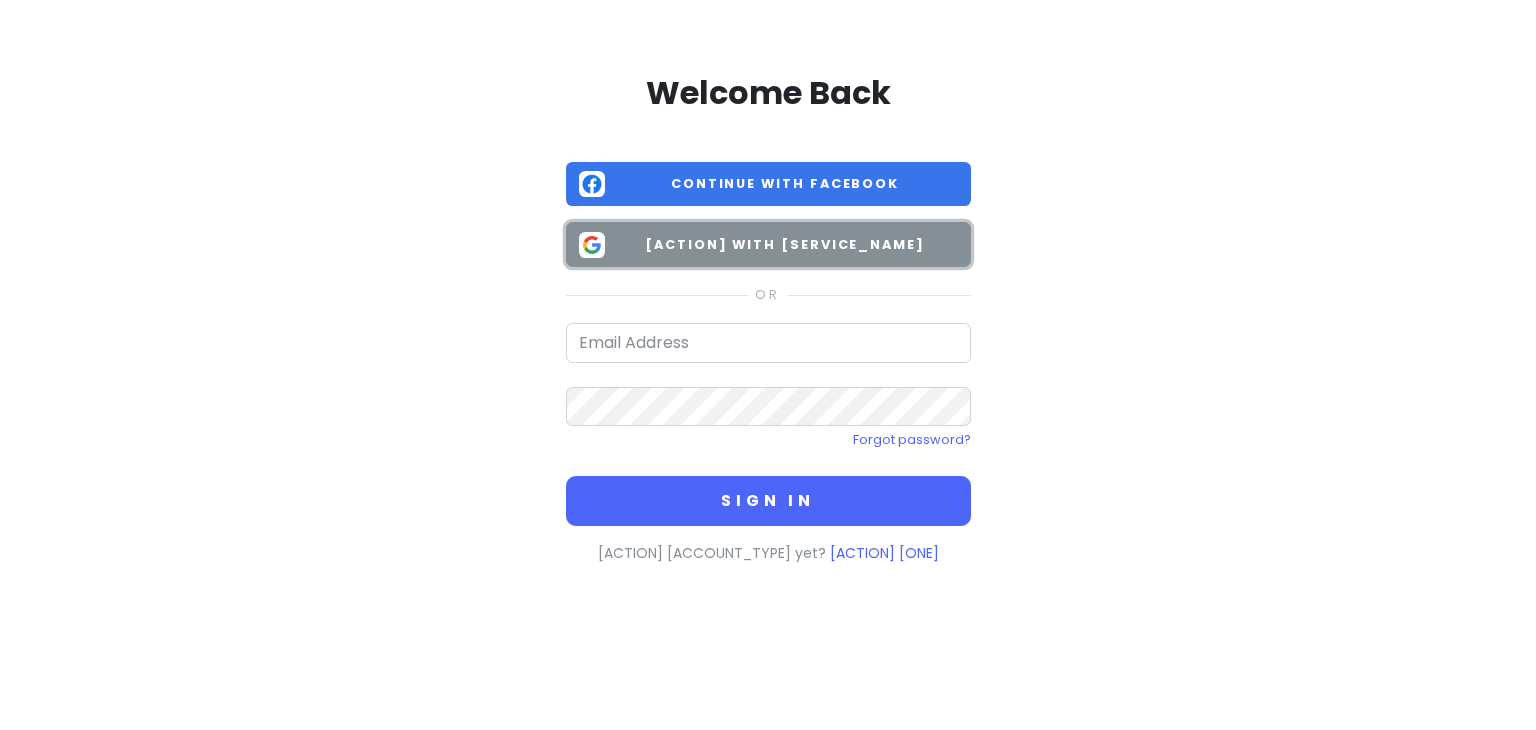 click on "[ACTION] with [SERVICE_NAME]" at bounding box center [785, 245] 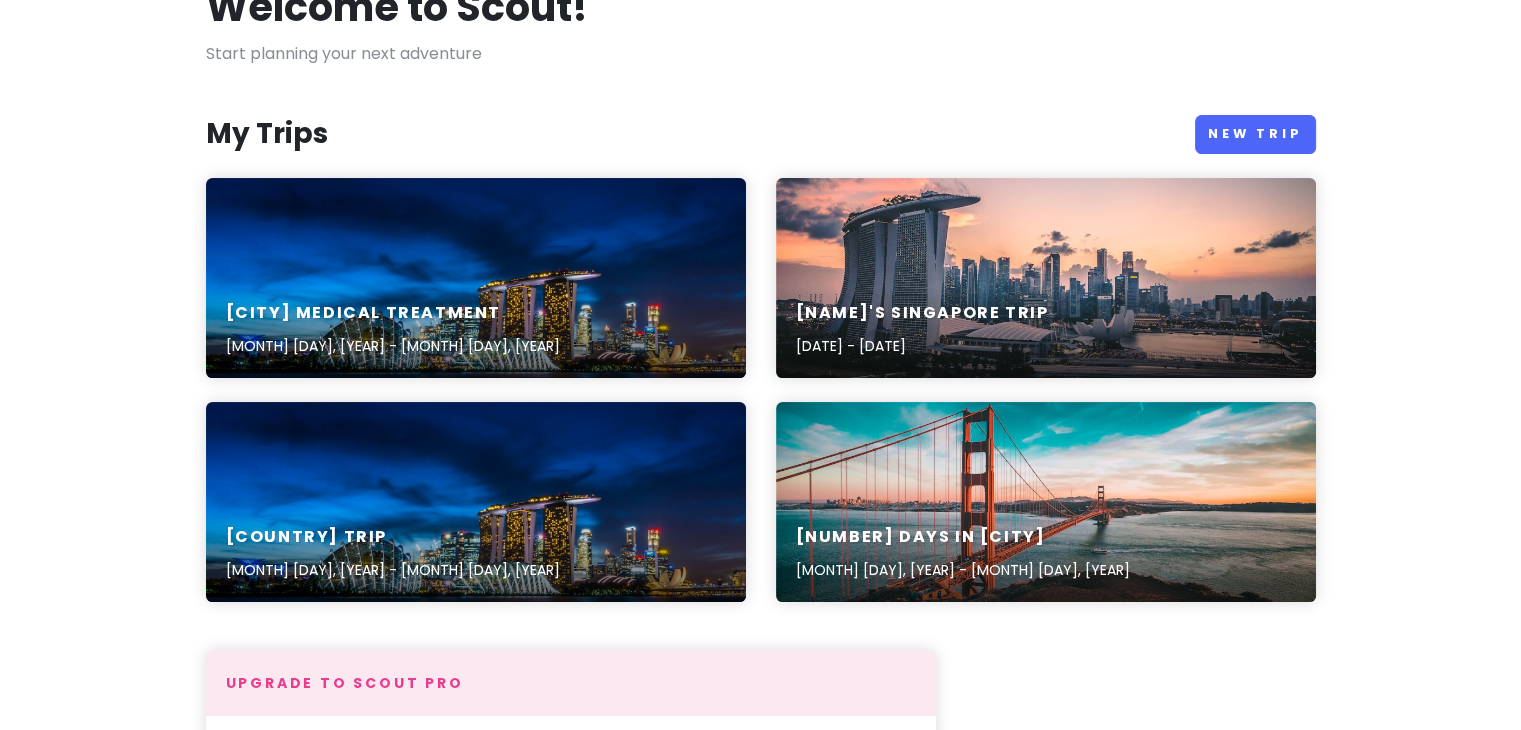 scroll, scrollTop: 135, scrollLeft: 0, axis: vertical 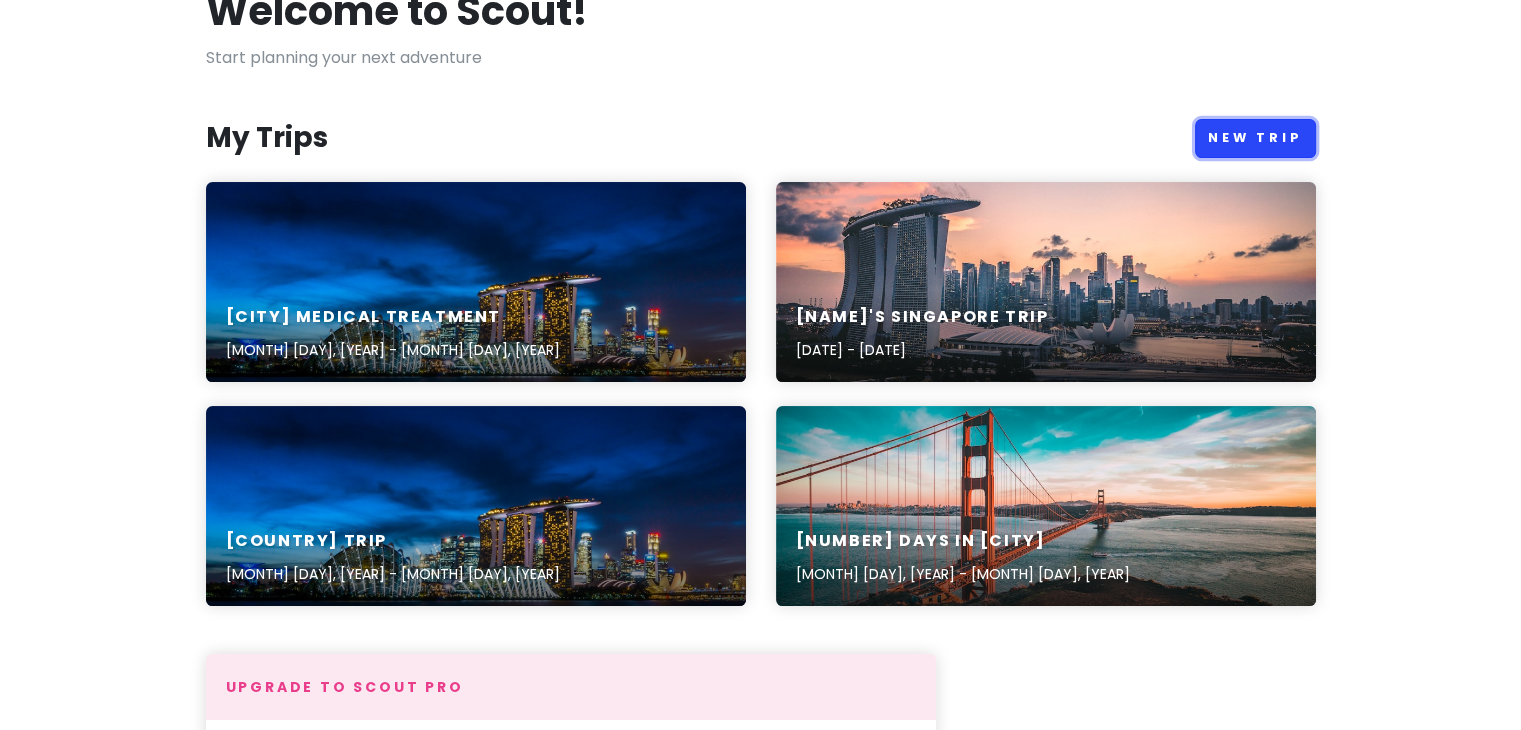 click on "New Trip" at bounding box center (1255, 138) 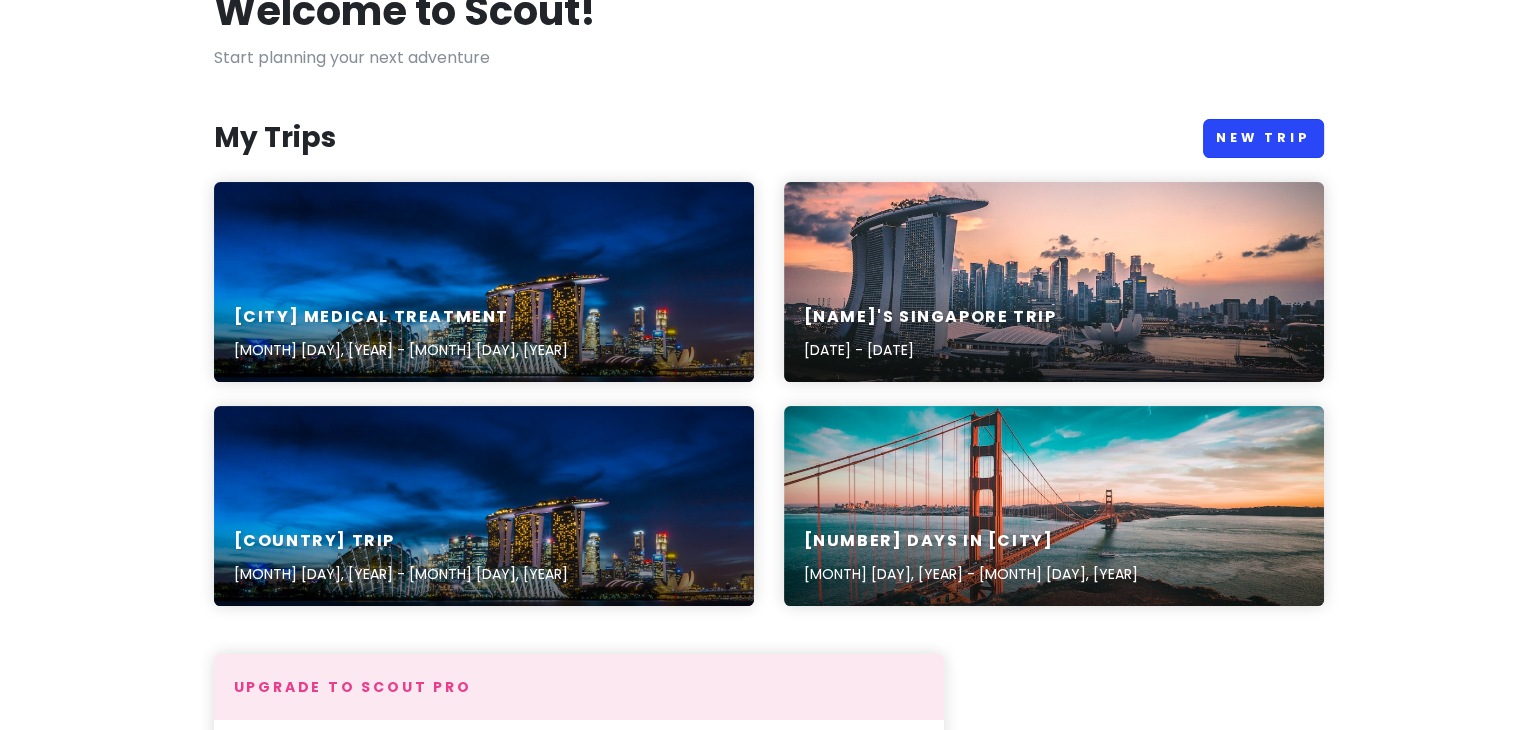 scroll, scrollTop: 0, scrollLeft: 0, axis: both 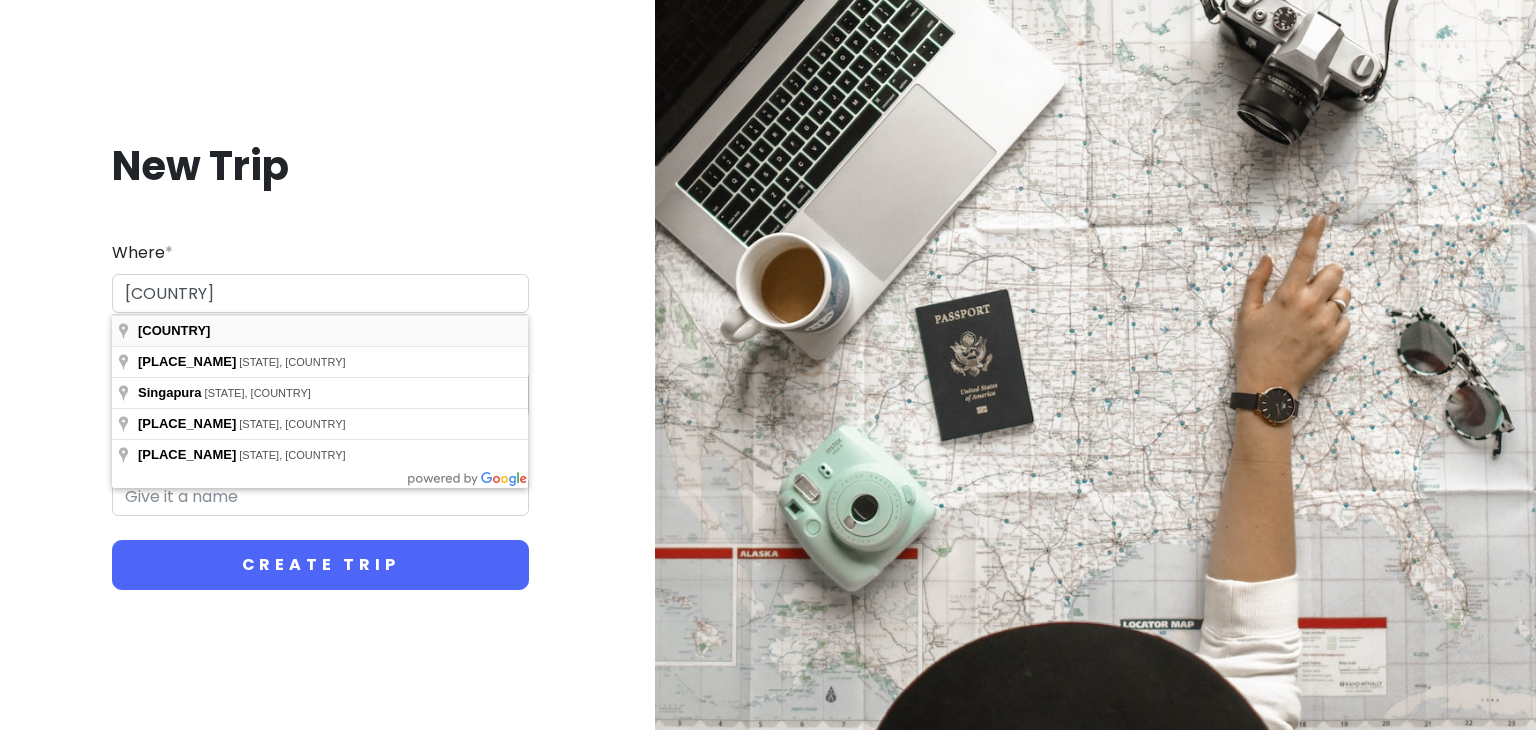 type on "[COUNTRY]" 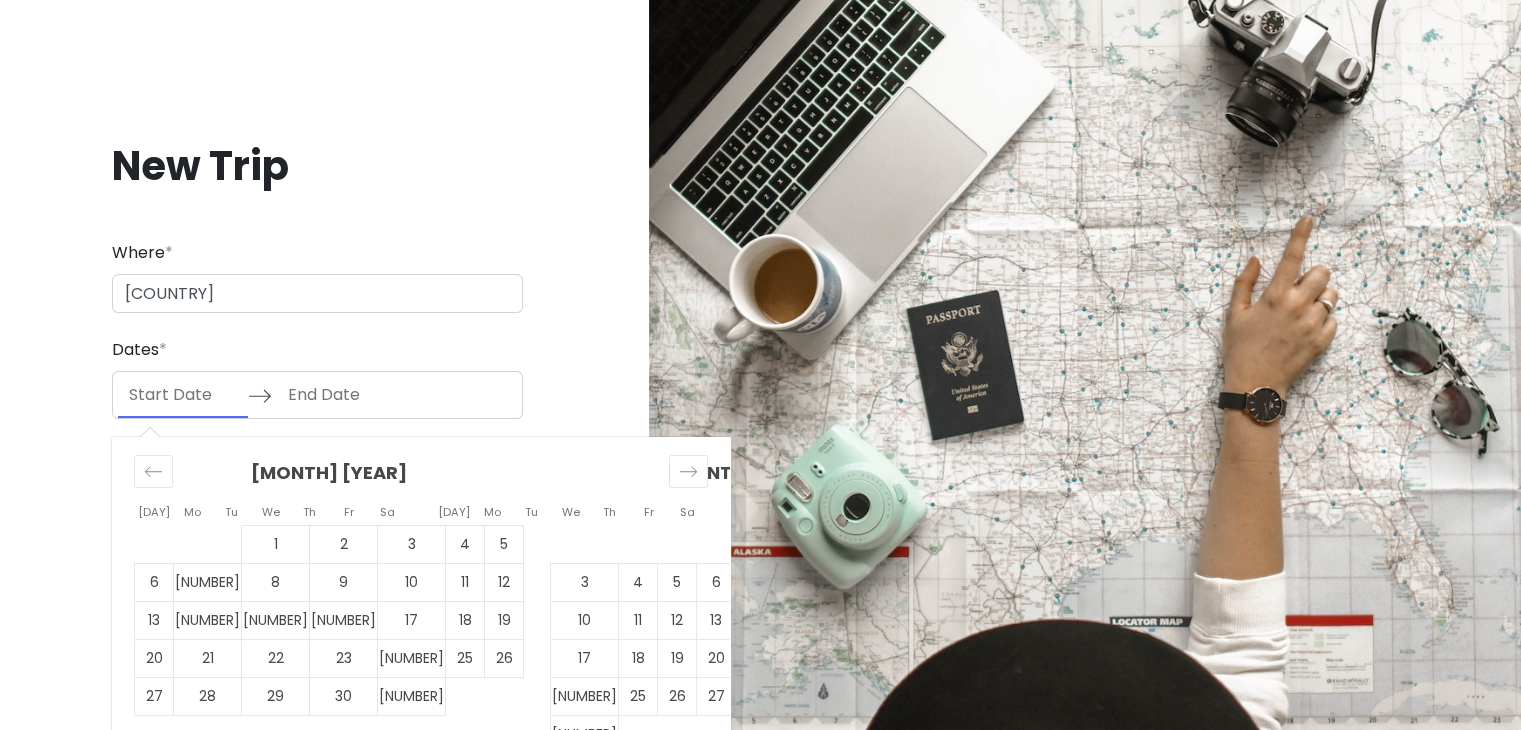 click at bounding box center [183, 395] 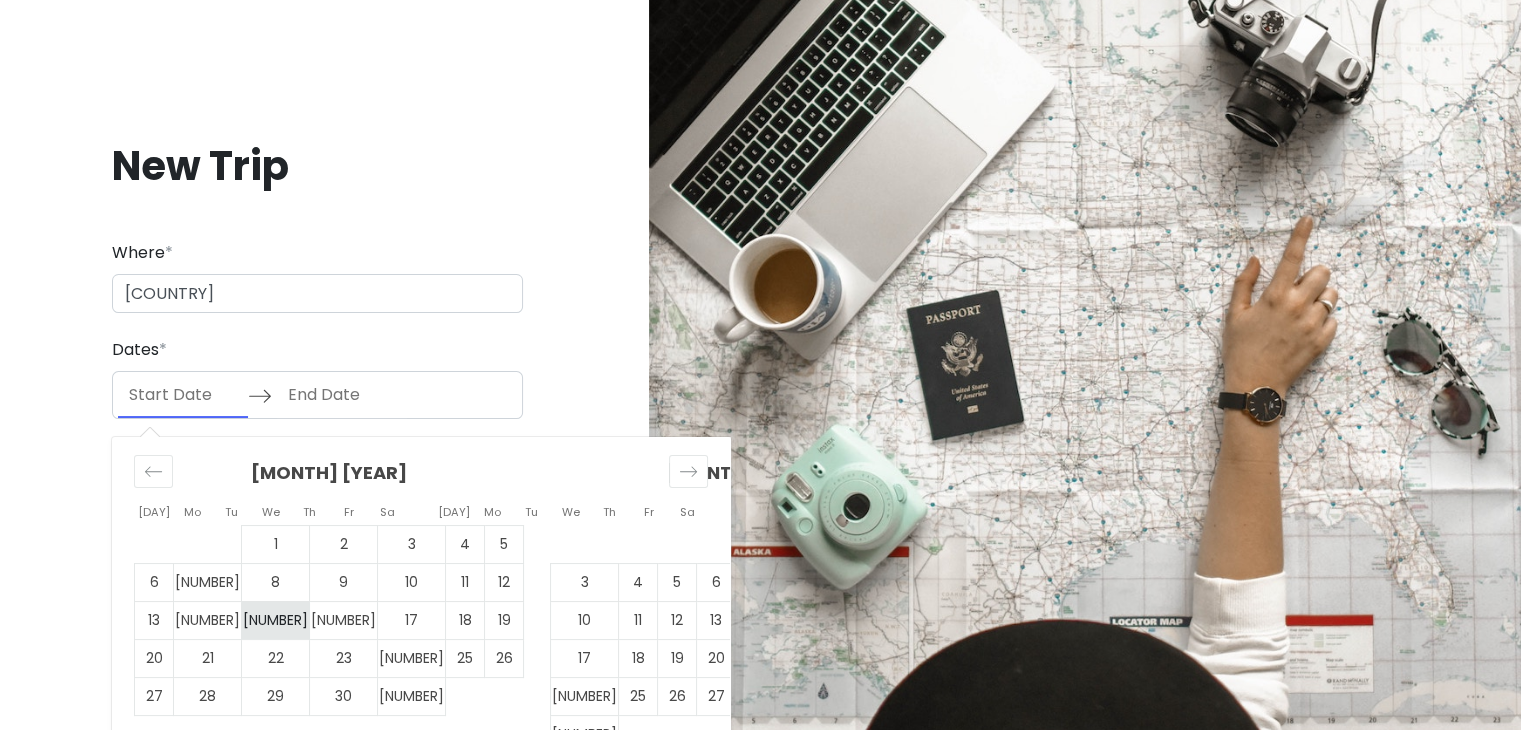 click on "[NUMBER]" at bounding box center [276, 620] 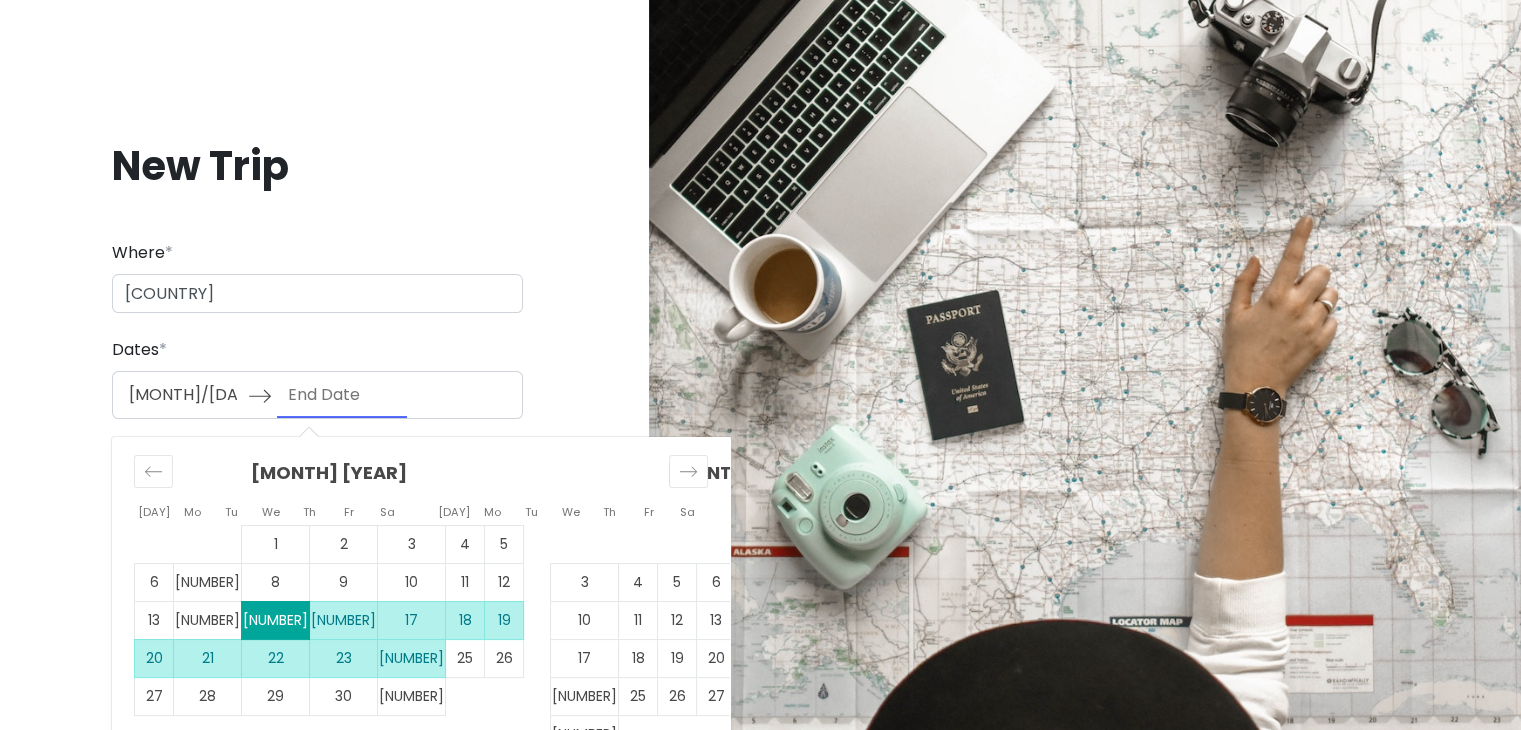 click on "[NUMBER]" at bounding box center (412, 658) 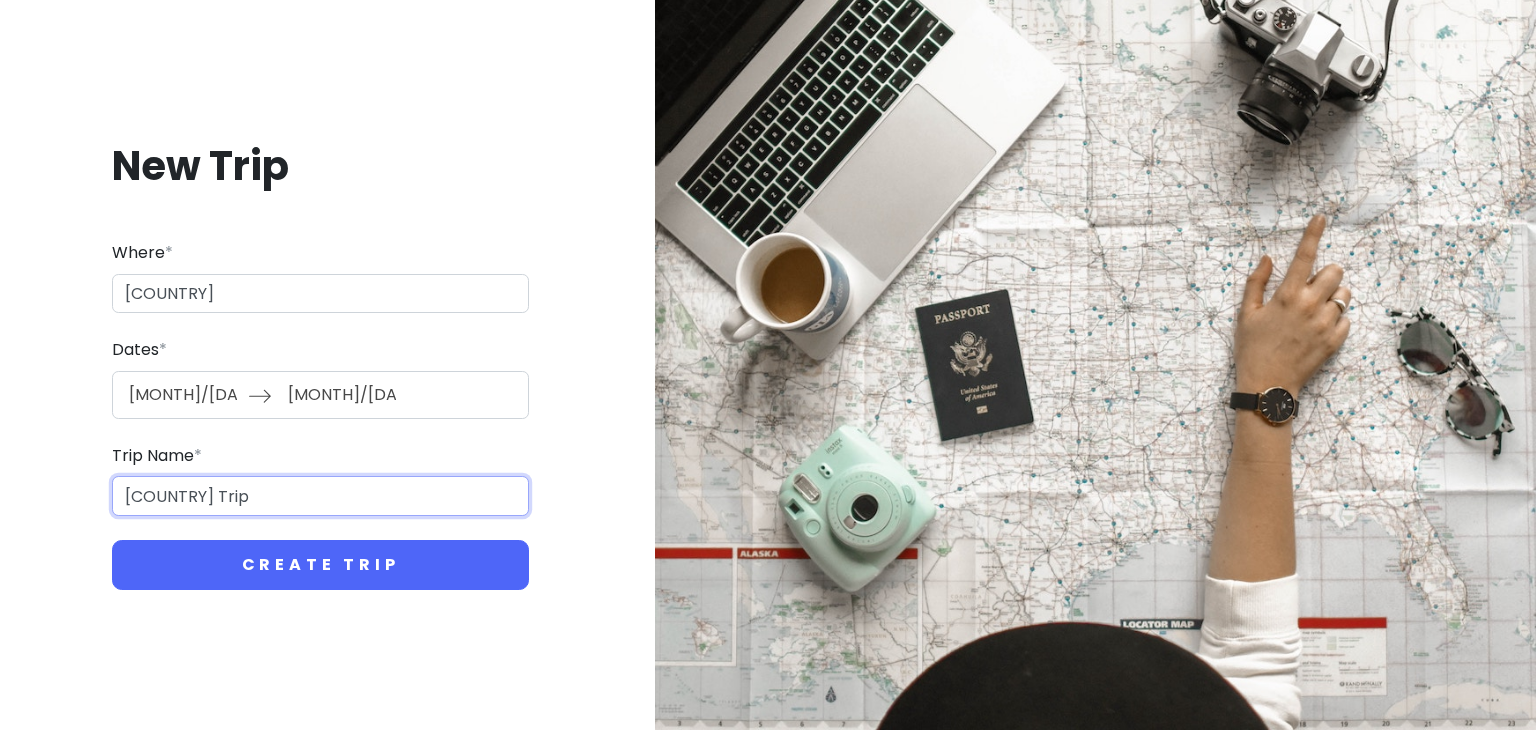 click on "[COUNTRY] Trip" at bounding box center [320, 496] 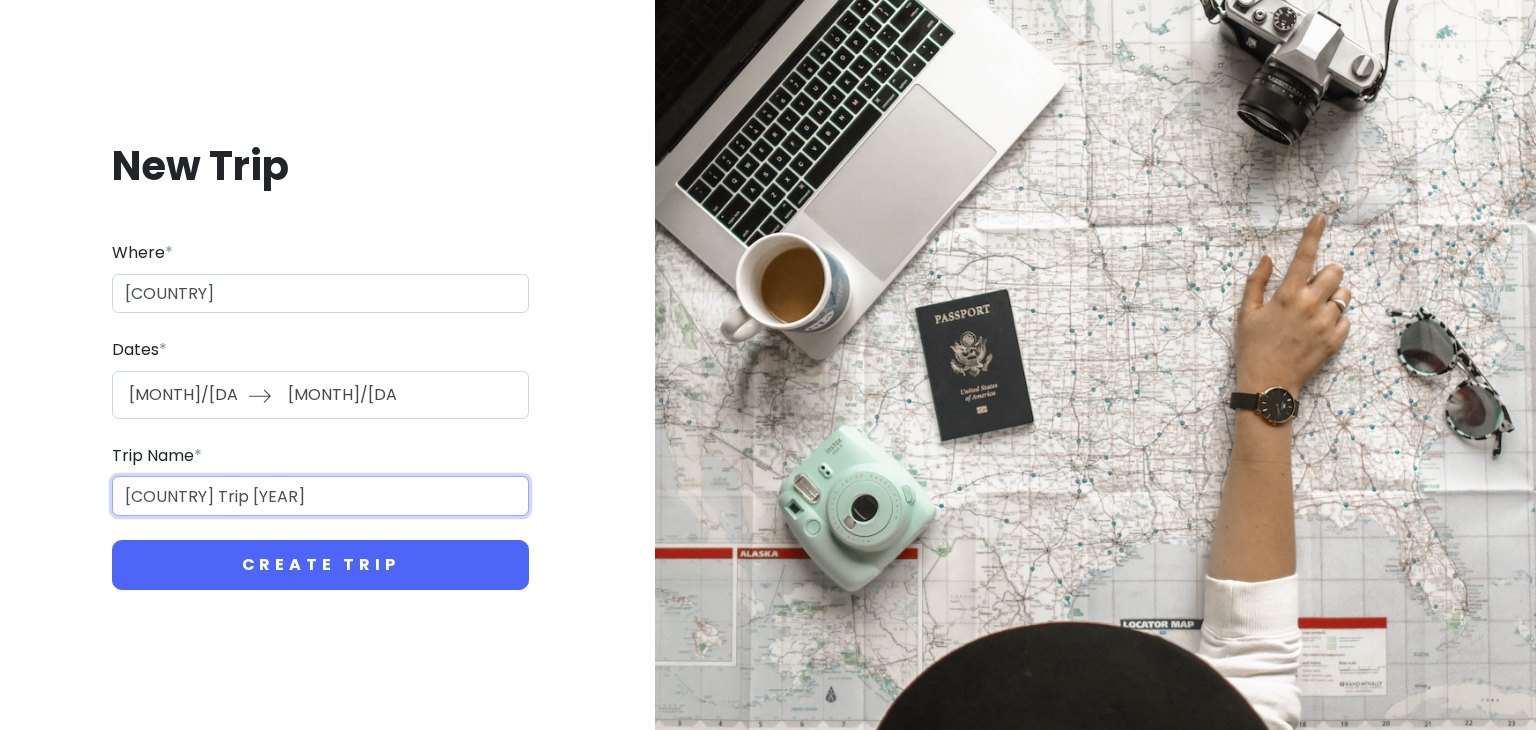 type on "[COUNTRY] Trip [YEAR]" 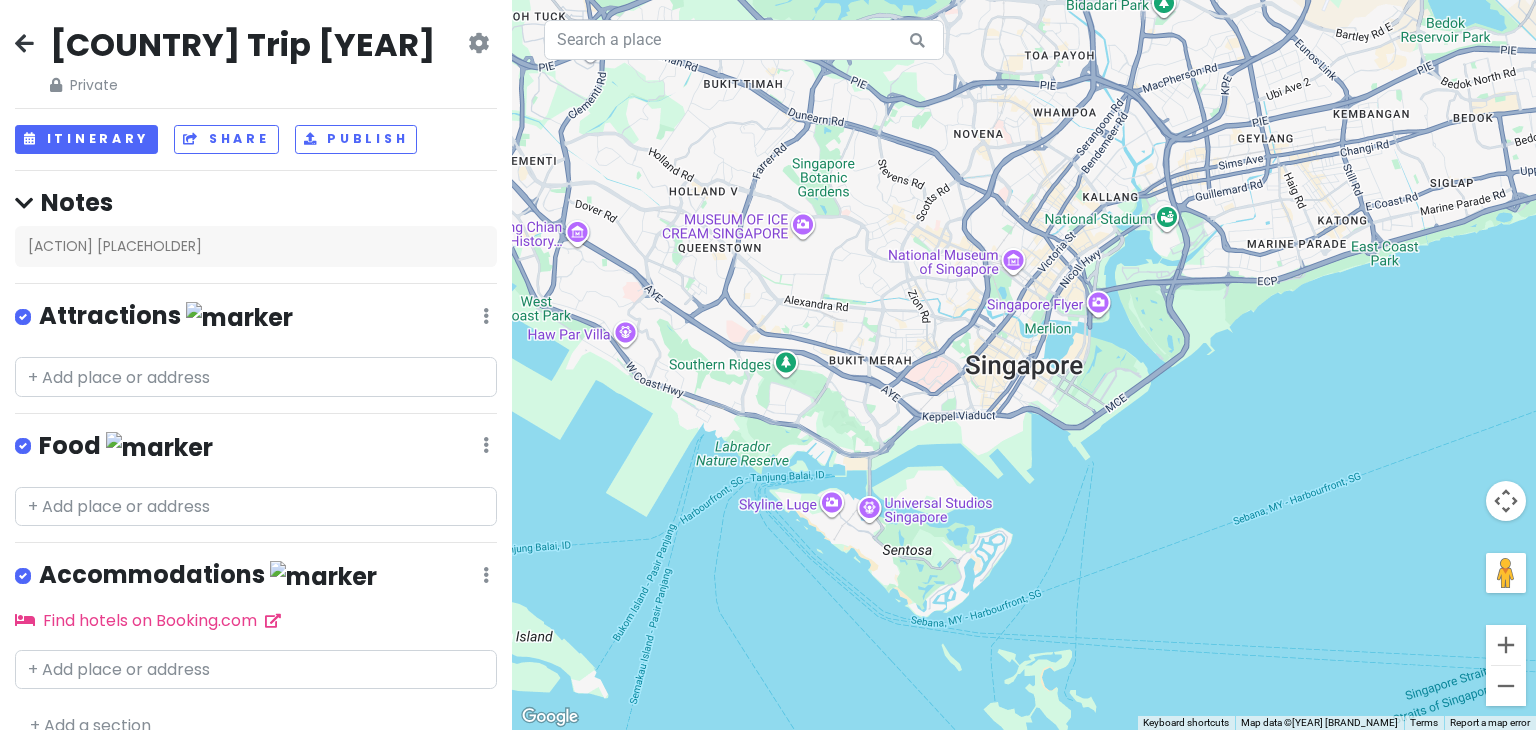 scroll, scrollTop: 27, scrollLeft: 0, axis: vertical 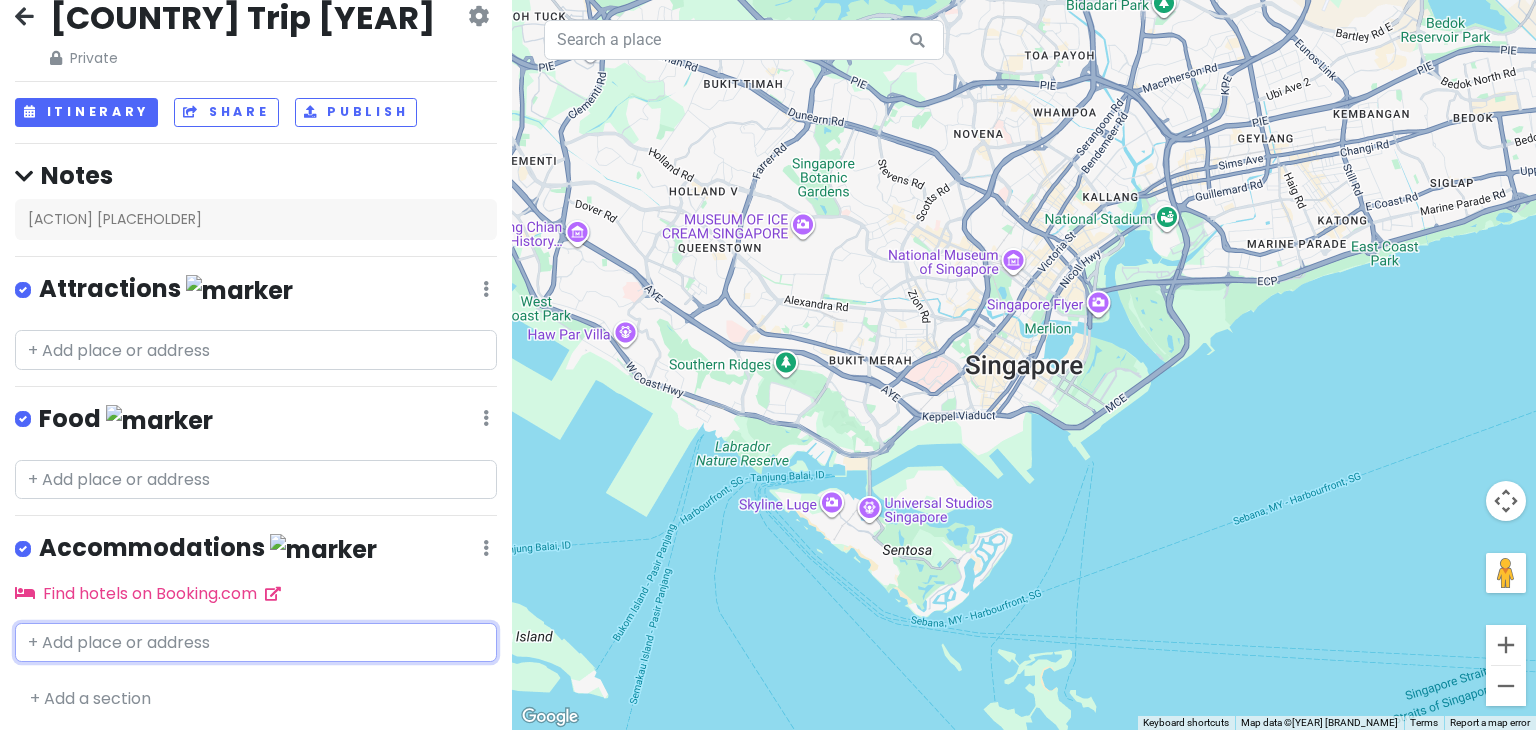 click at bounding box center [256, 350] 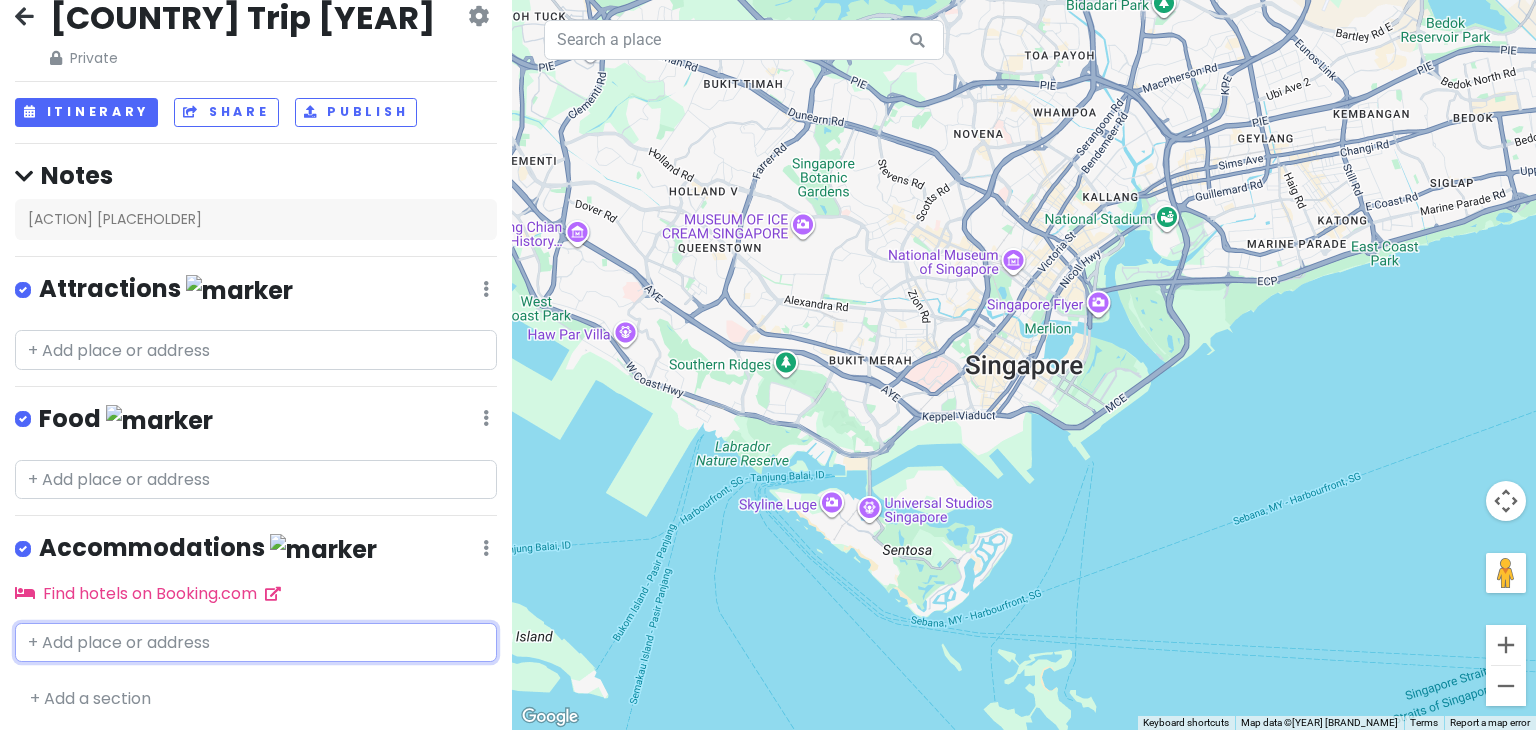 click at bounding box center (256, 350) 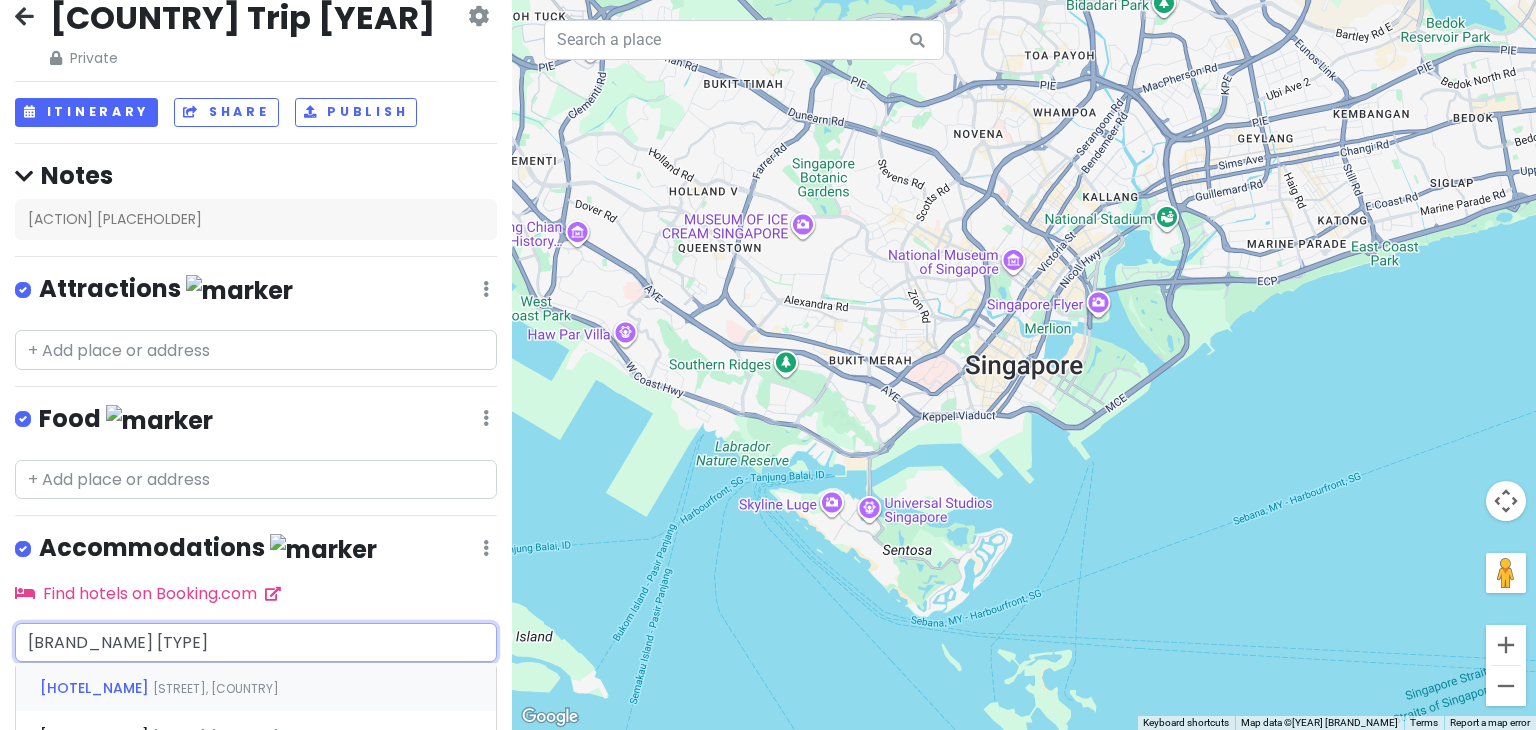 click on "[HOTEL_NAME]" at bounding box center [96, 688] 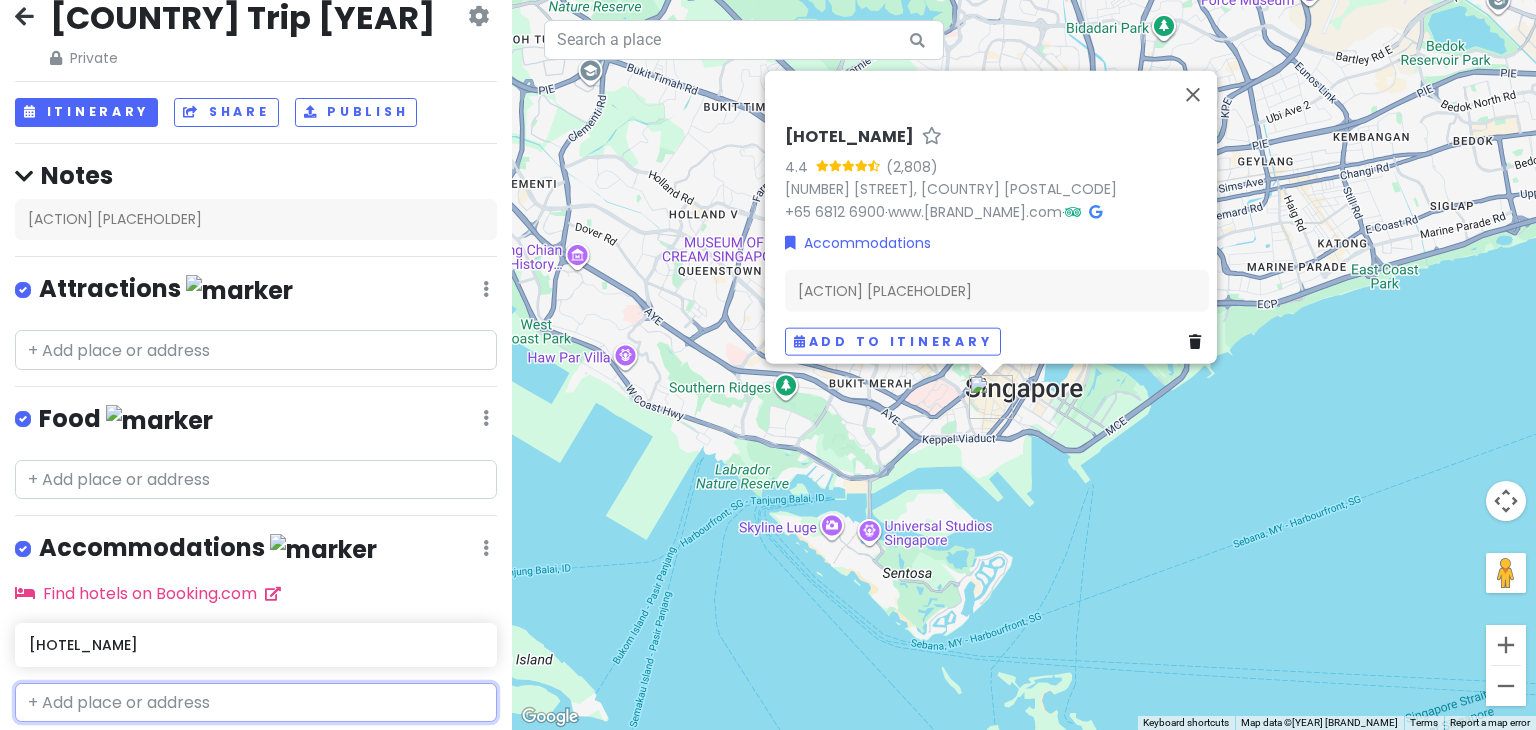 click at bounding box center (256, 703) 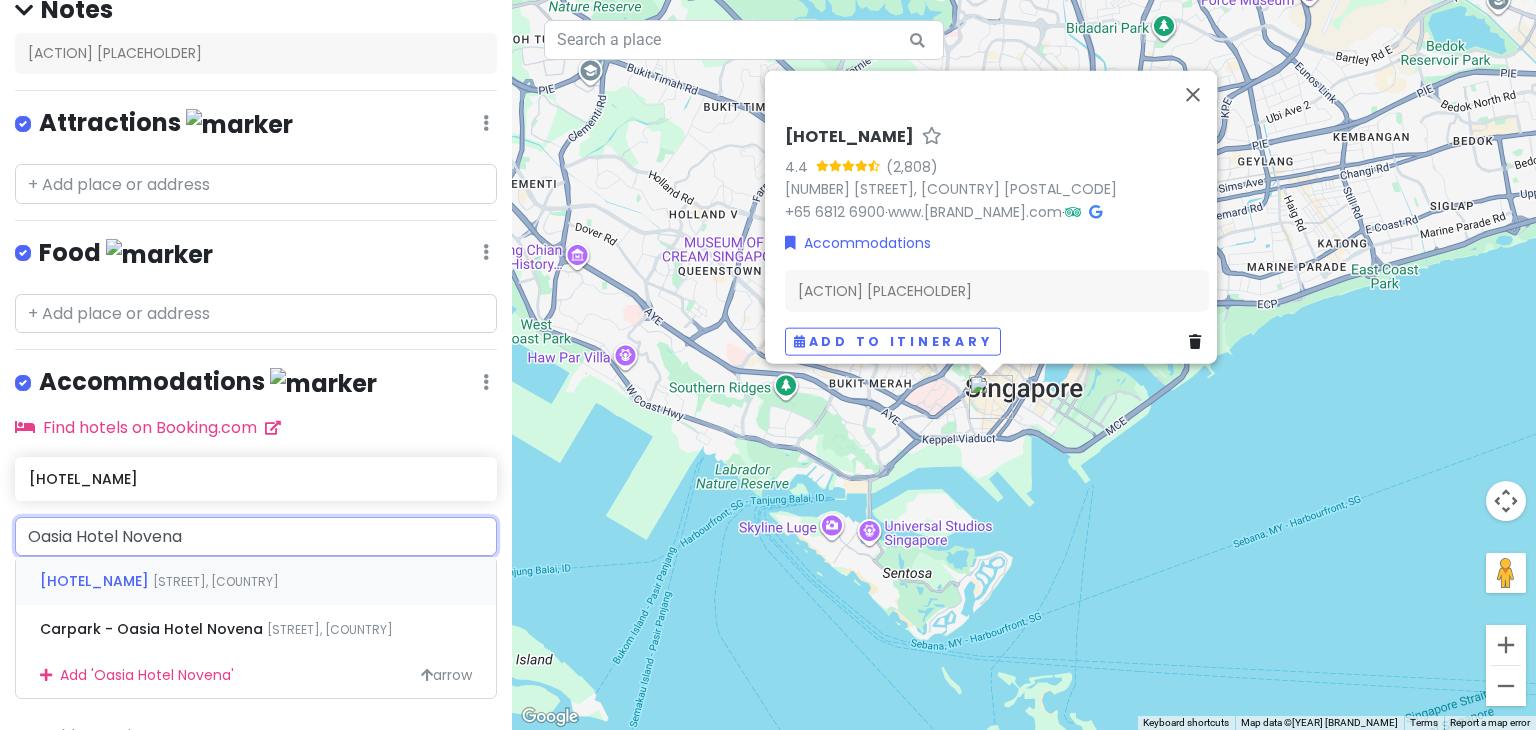 scroll, scrollTop: 215, scrollLeft: 0, axis: vertical 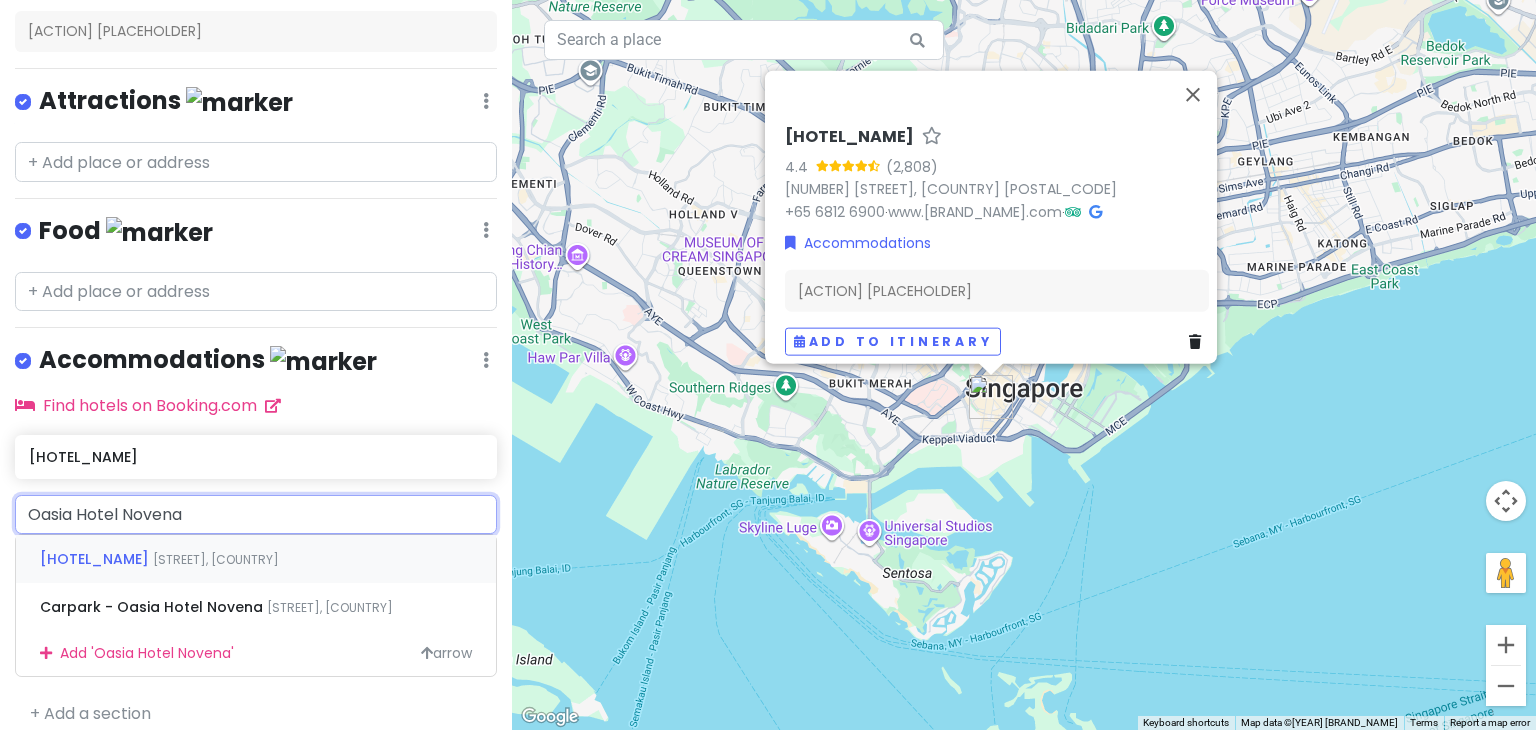 click on "[HOTEL_NAME]" at bounding box center (96, 559) 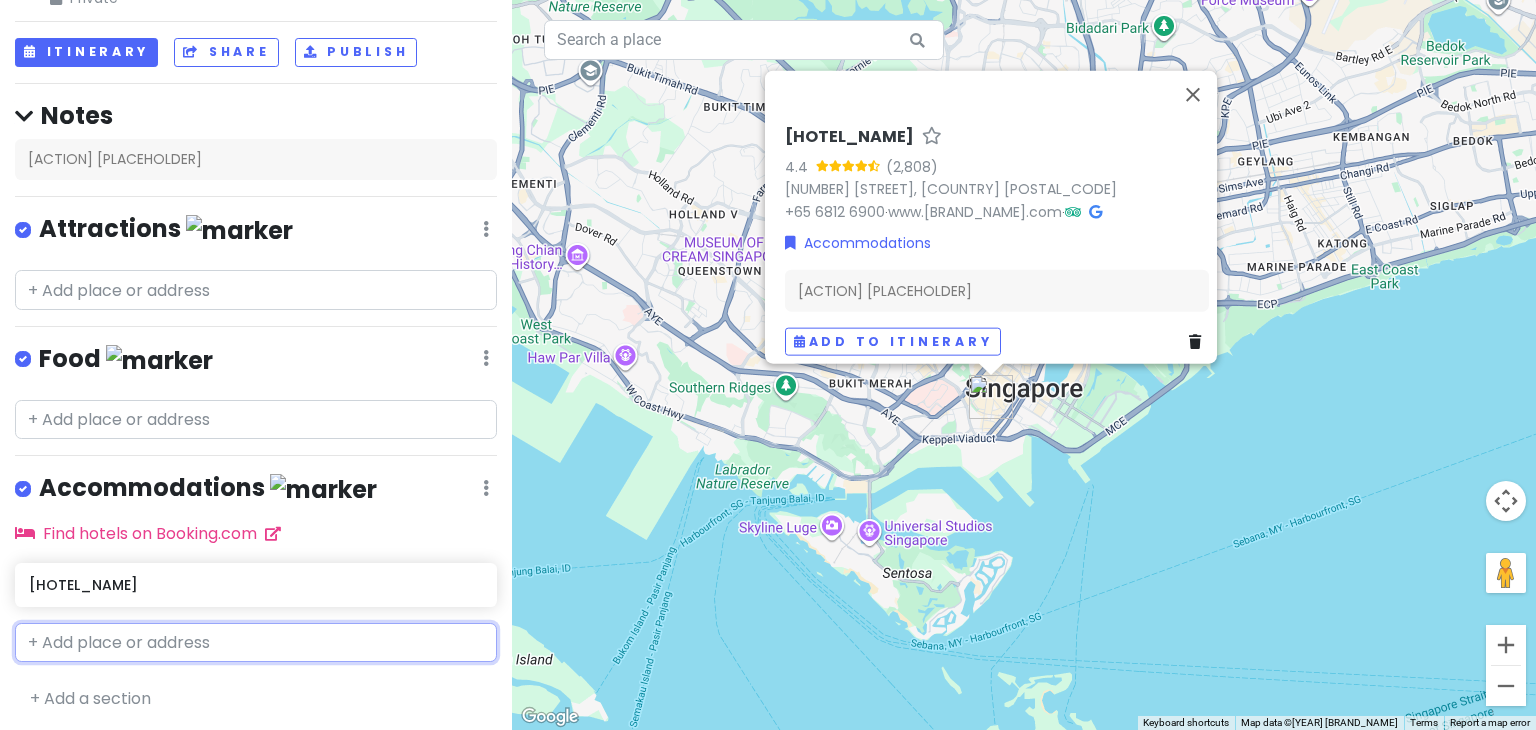 scroll, scrollTop: 138, scrollLeft: 0, axis: vertical 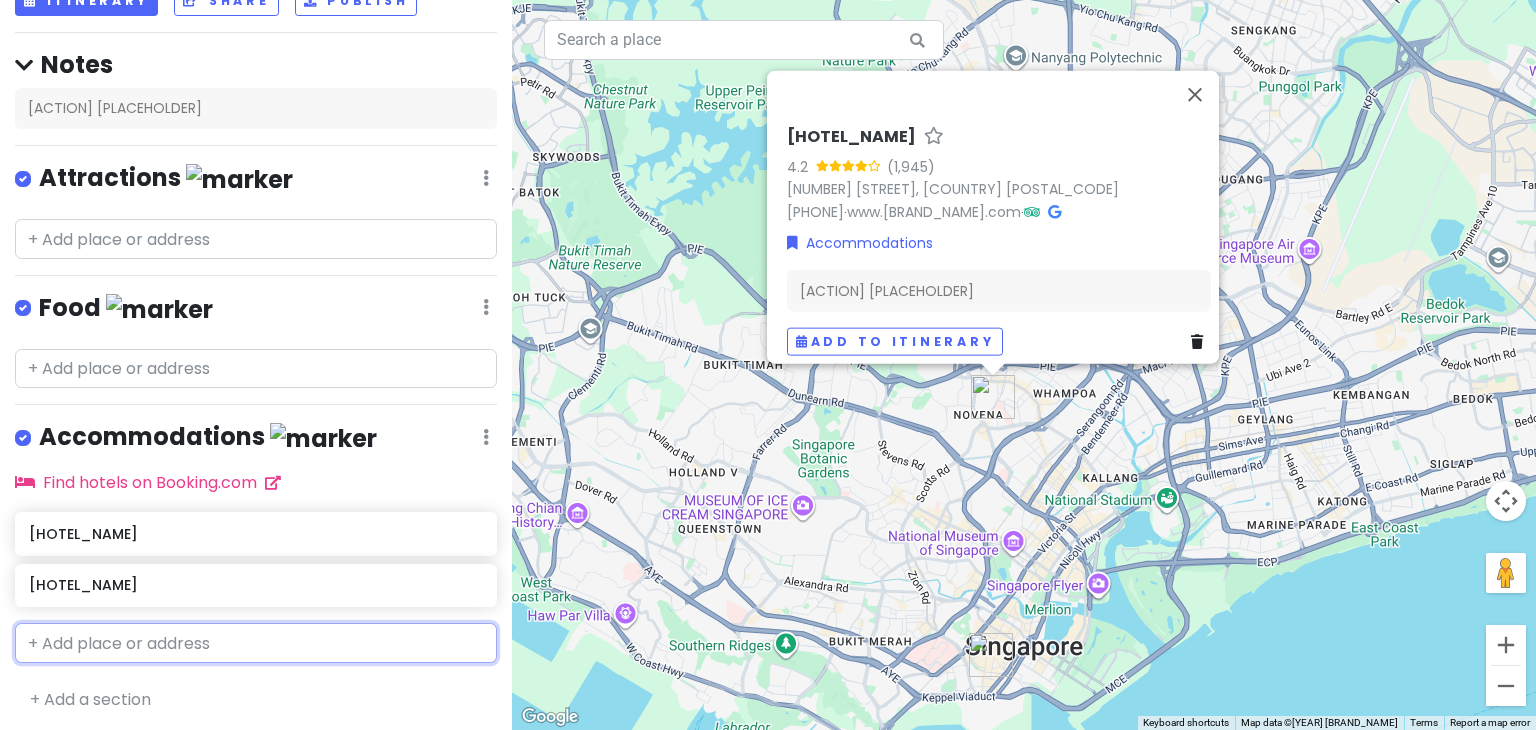 click at bounding box center [256, 643] 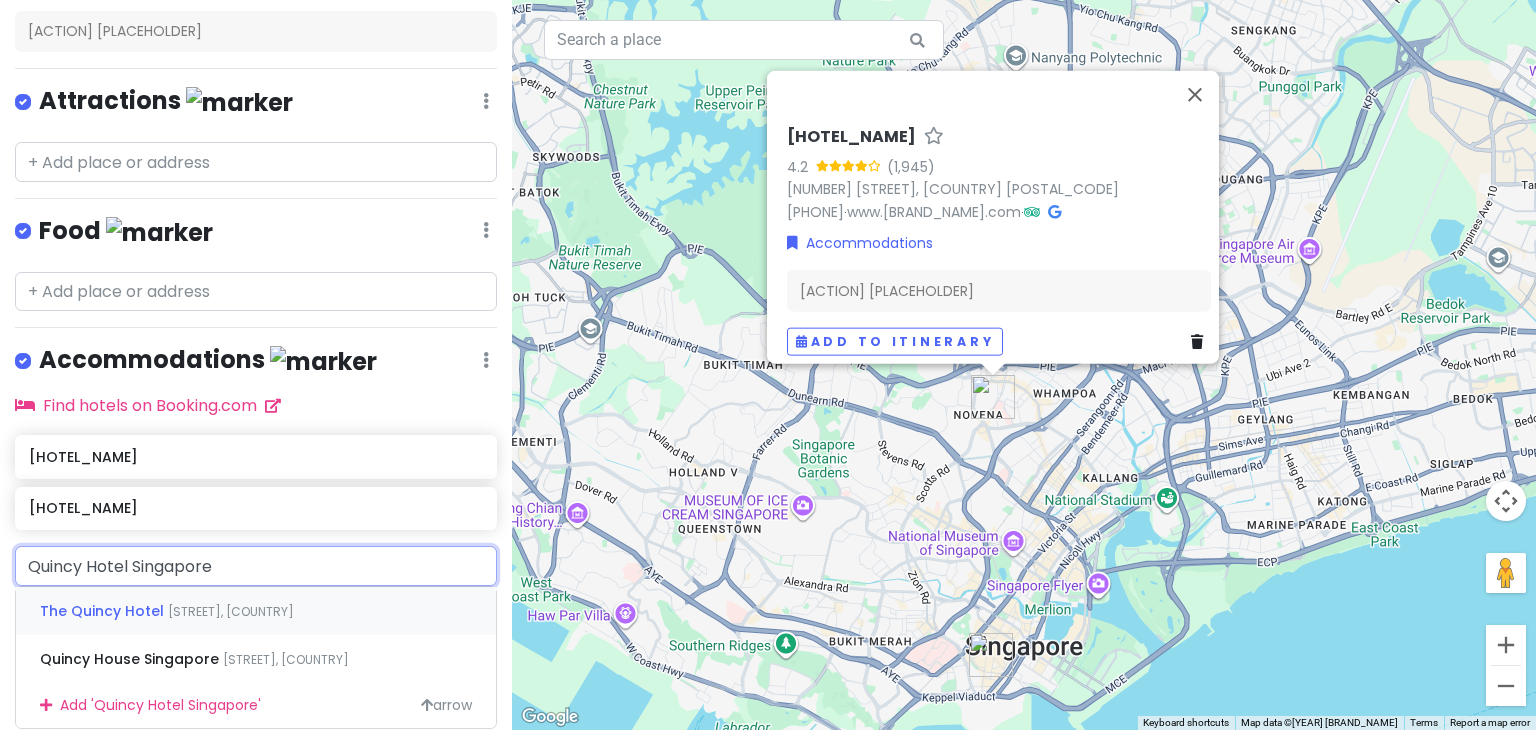 scroll, scrollTop: 280, scrollLeft: 0, axis: vertical 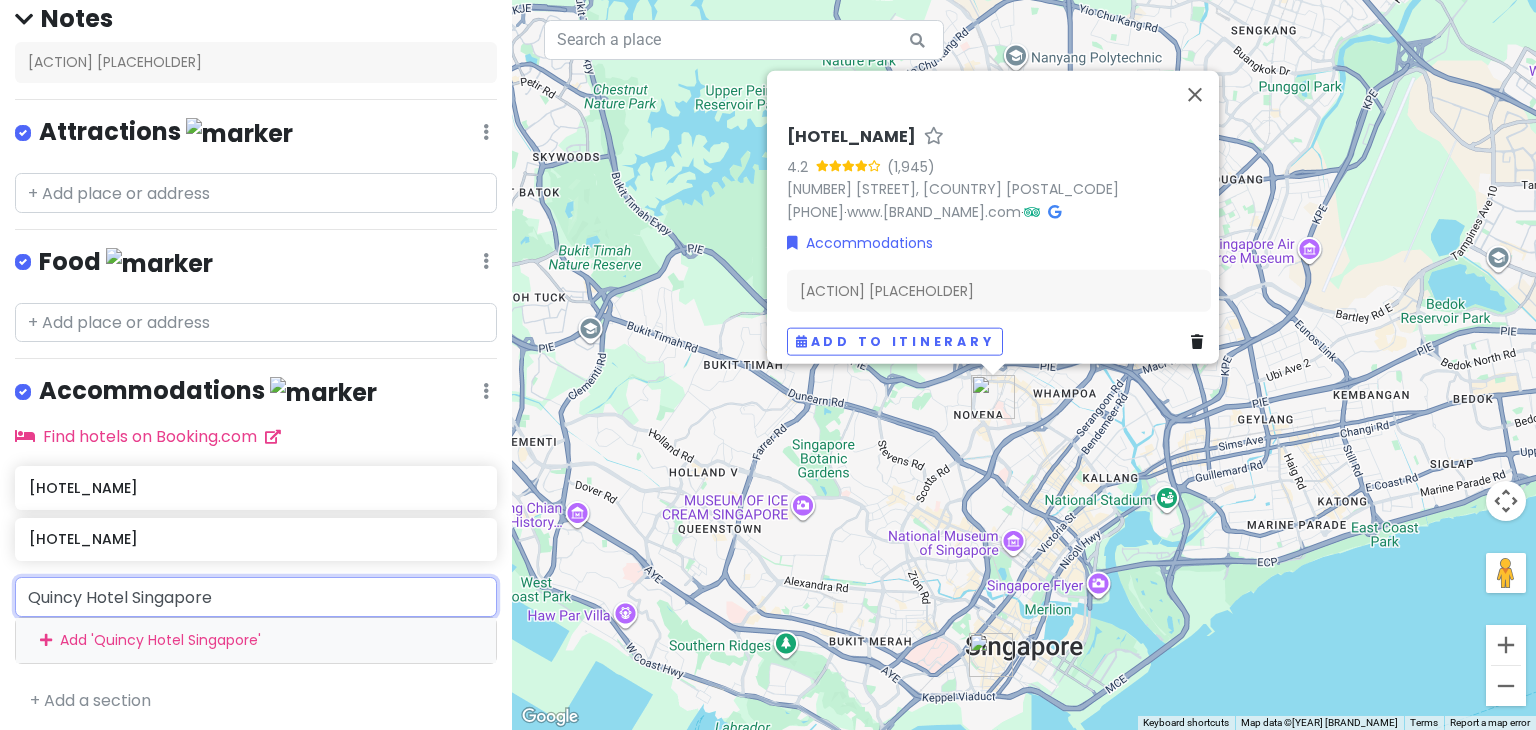 click on "Quincy Hotel Singapore" at bounding box center [256, 597] 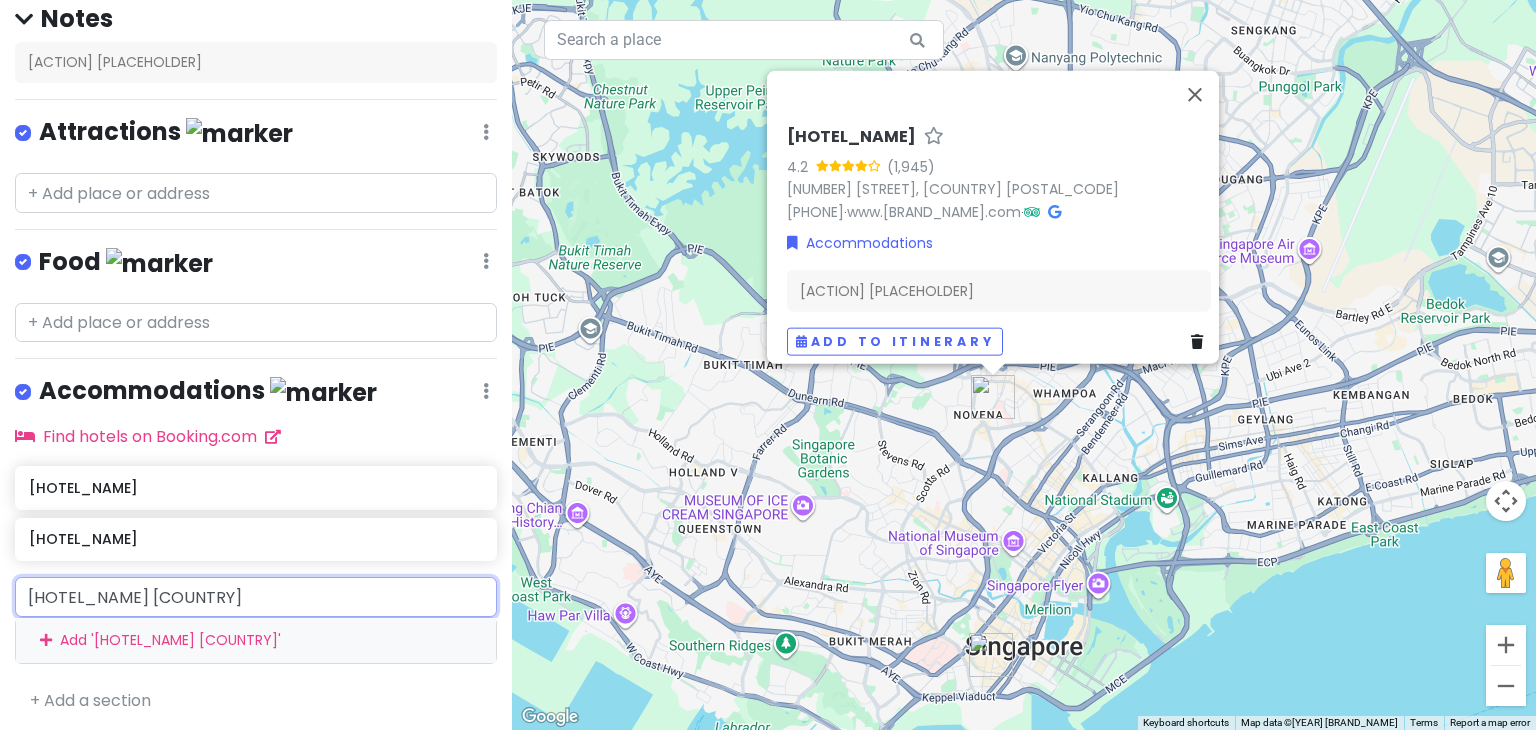 scroll, scrollTop: 280, scrollLeft: 0, axis: vertical 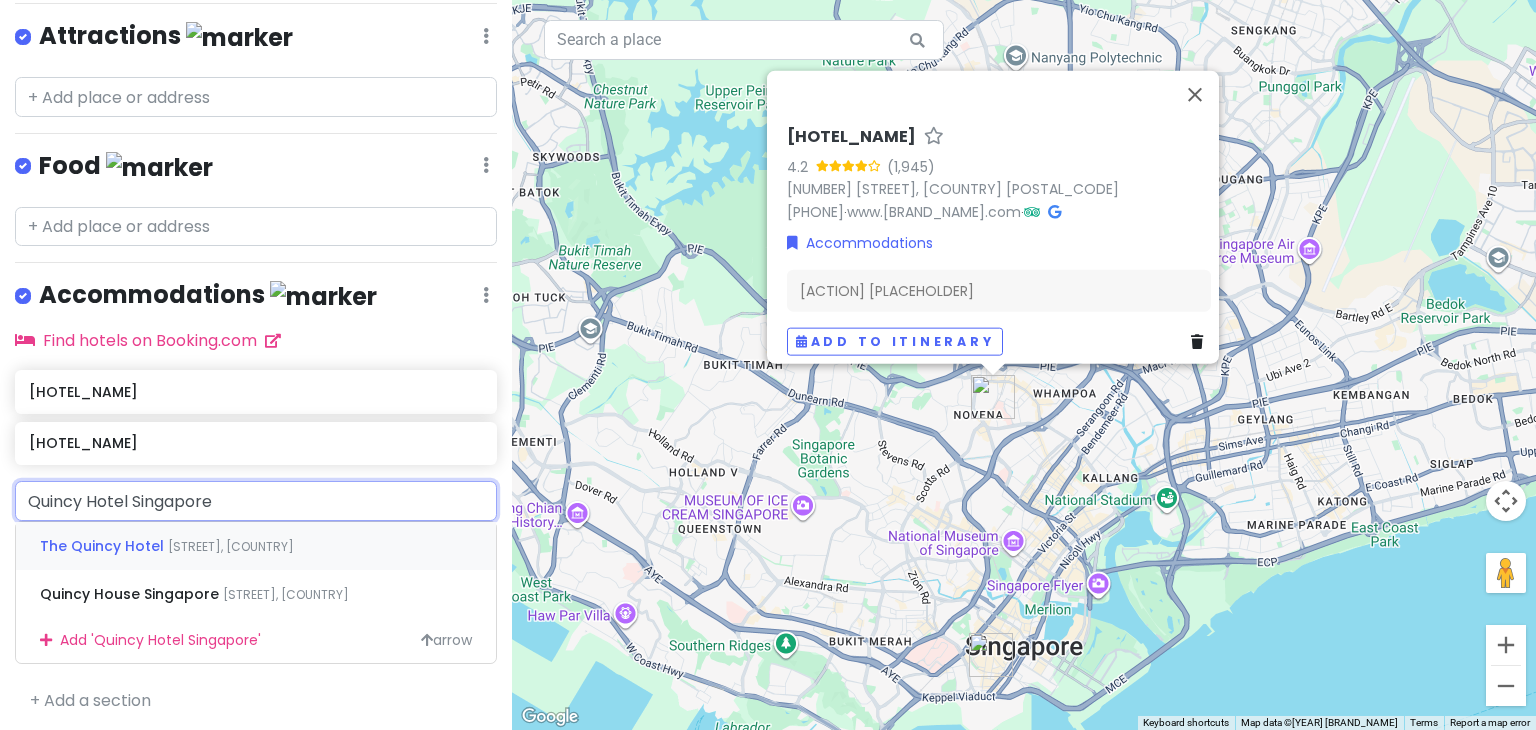 click on "The Quincy Hotel" at bounding box center [104, 546] 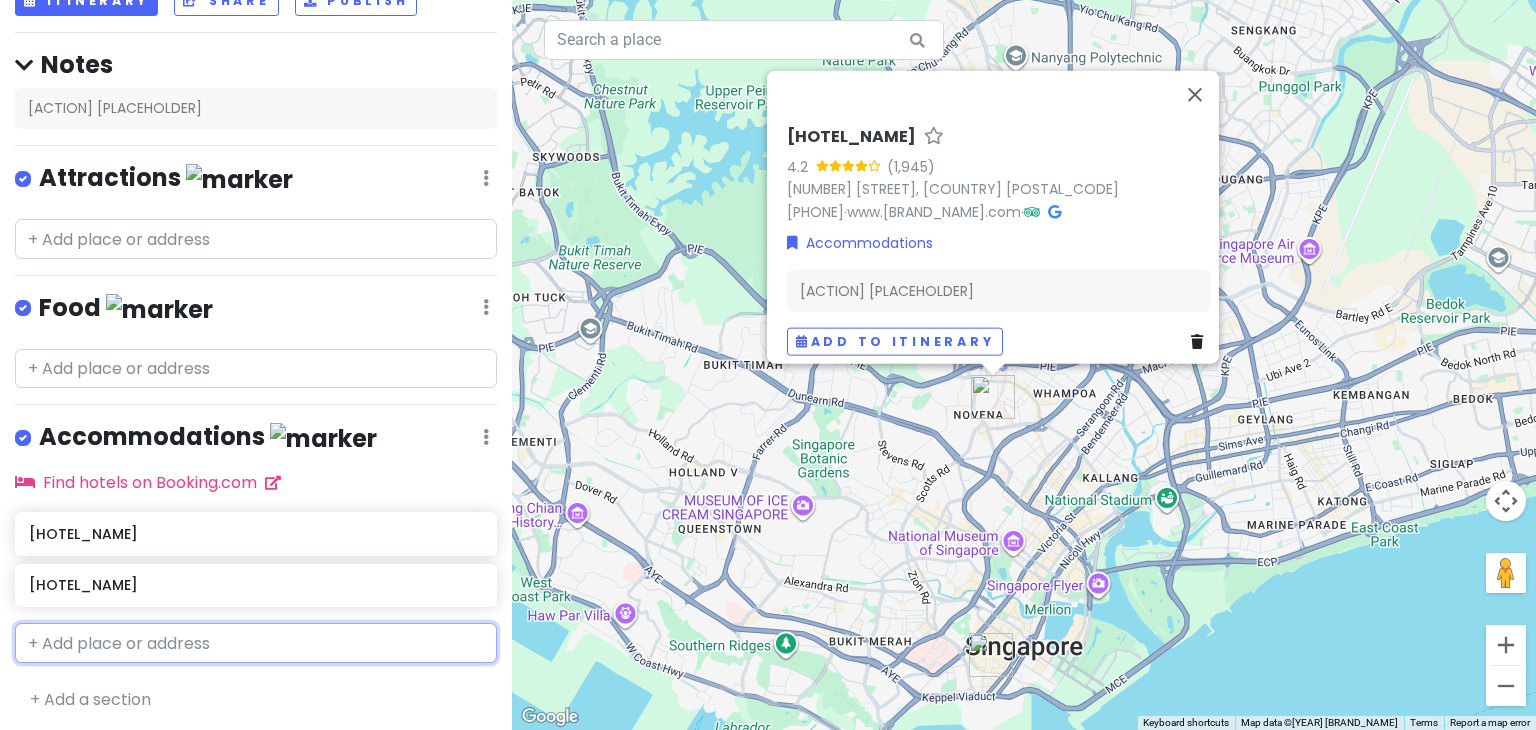 scroll, scrollTop: 190, scrollLeft: 0, axis: vertical 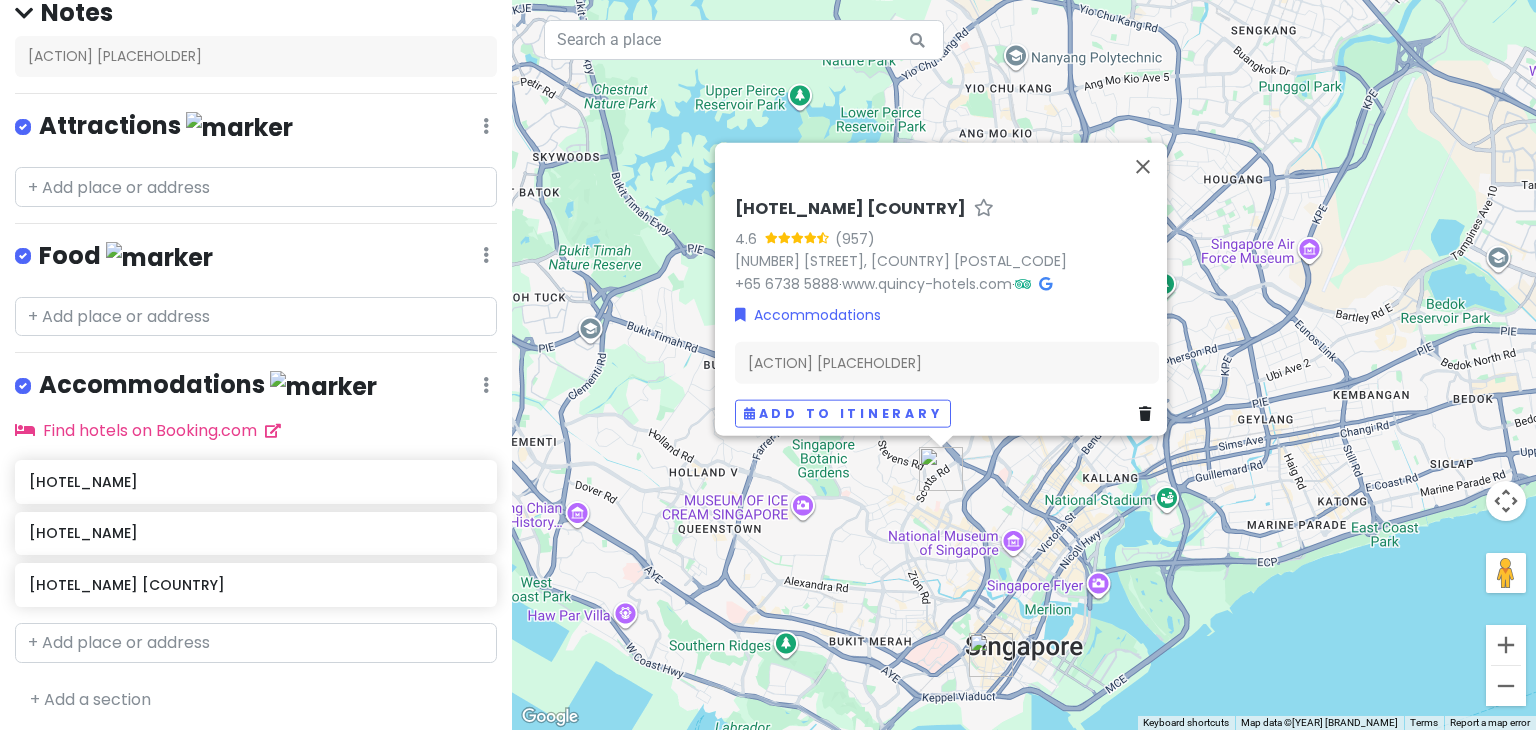 click on "Quincy Hotel Singapore [RATING] ([REVIEWS]) [NUMBER] [STREET], [CITY] [POSTAL CODE] +65 6738 1188 · www.quincy-hotels.com · Accommodations Add notes... Add to itinerary" at bounding box center [1024, 365] 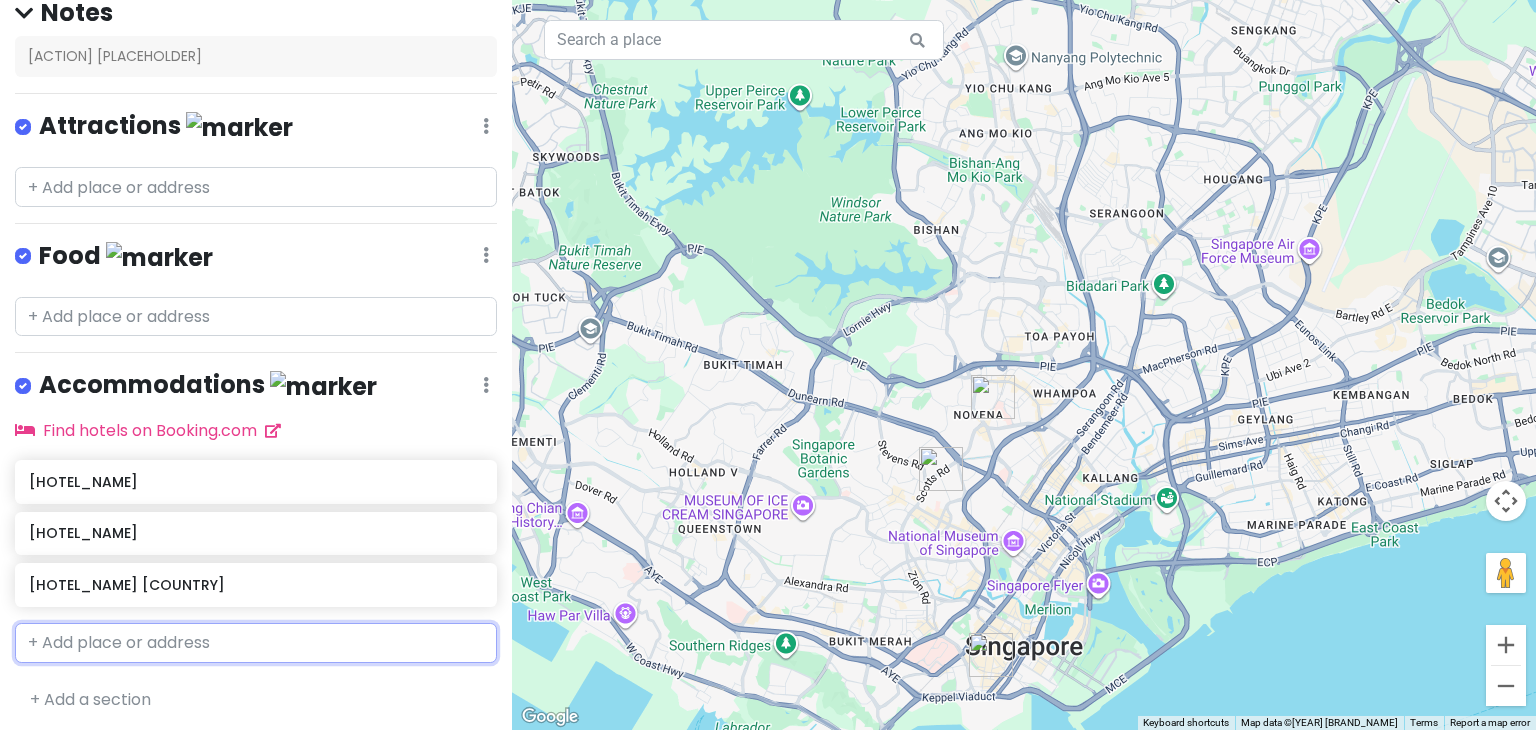 click at bounding box center [256, 643] 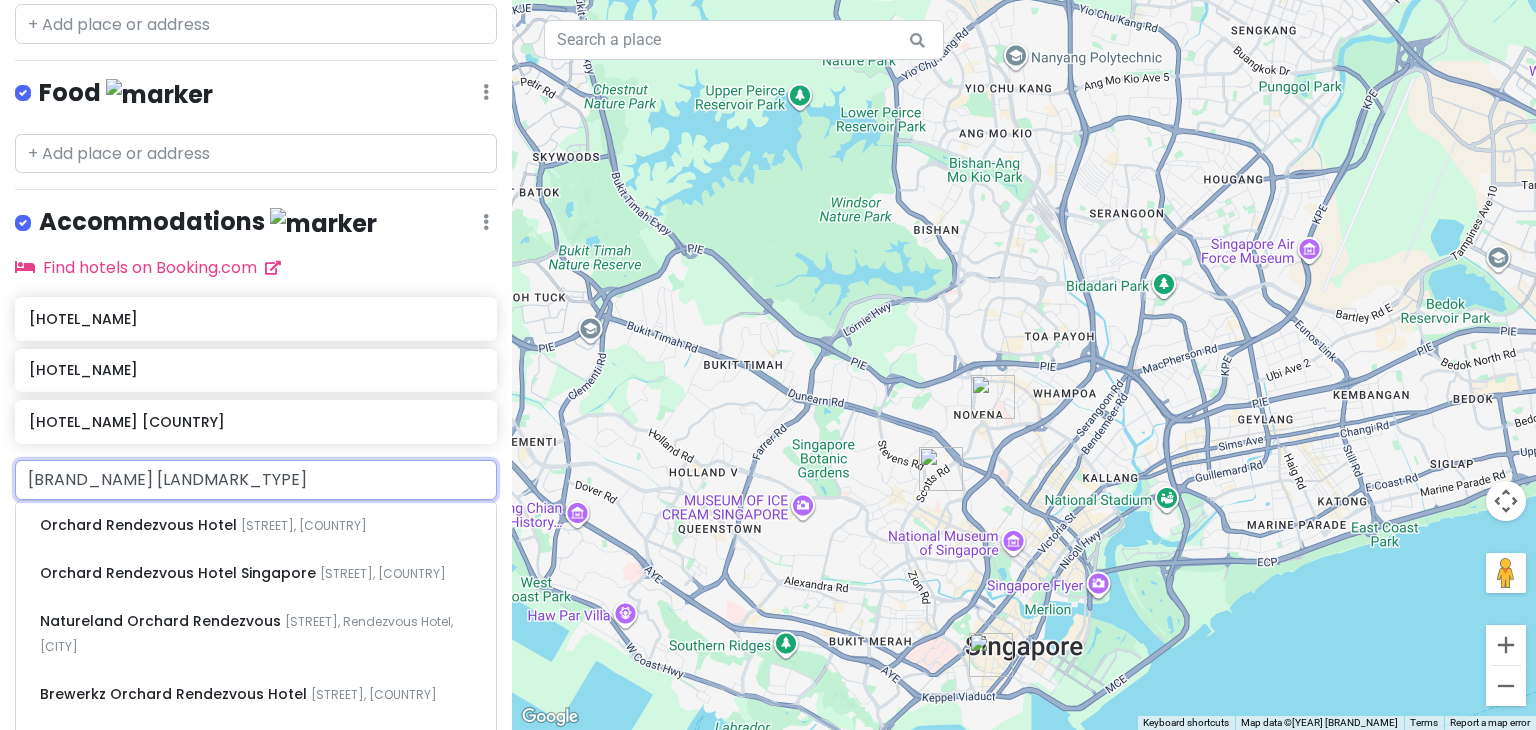 scroll, scrollTop: 358, scrollLeft: 0, axis: vertical 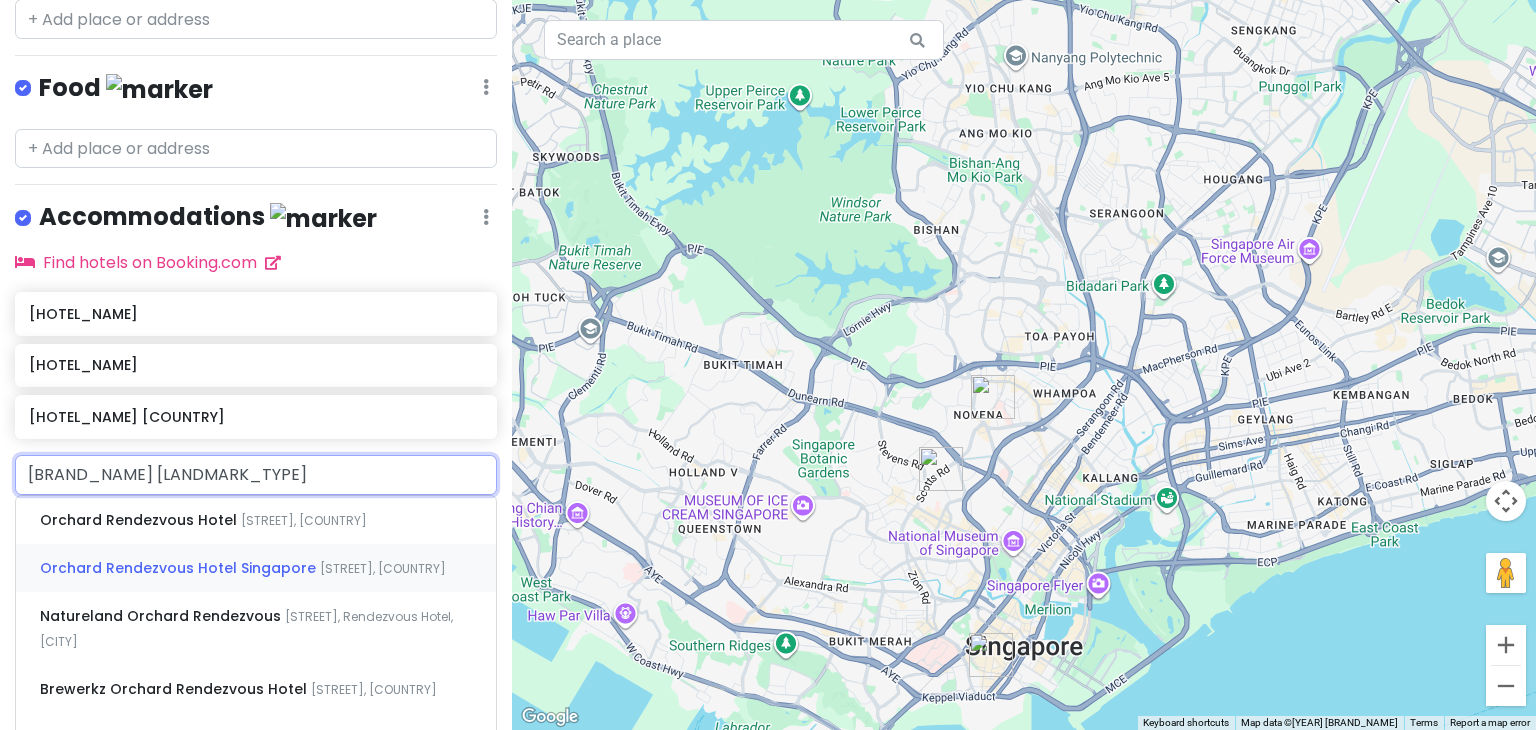 type on "[BRAND_NAME] [LANDMARK_TYPE]" 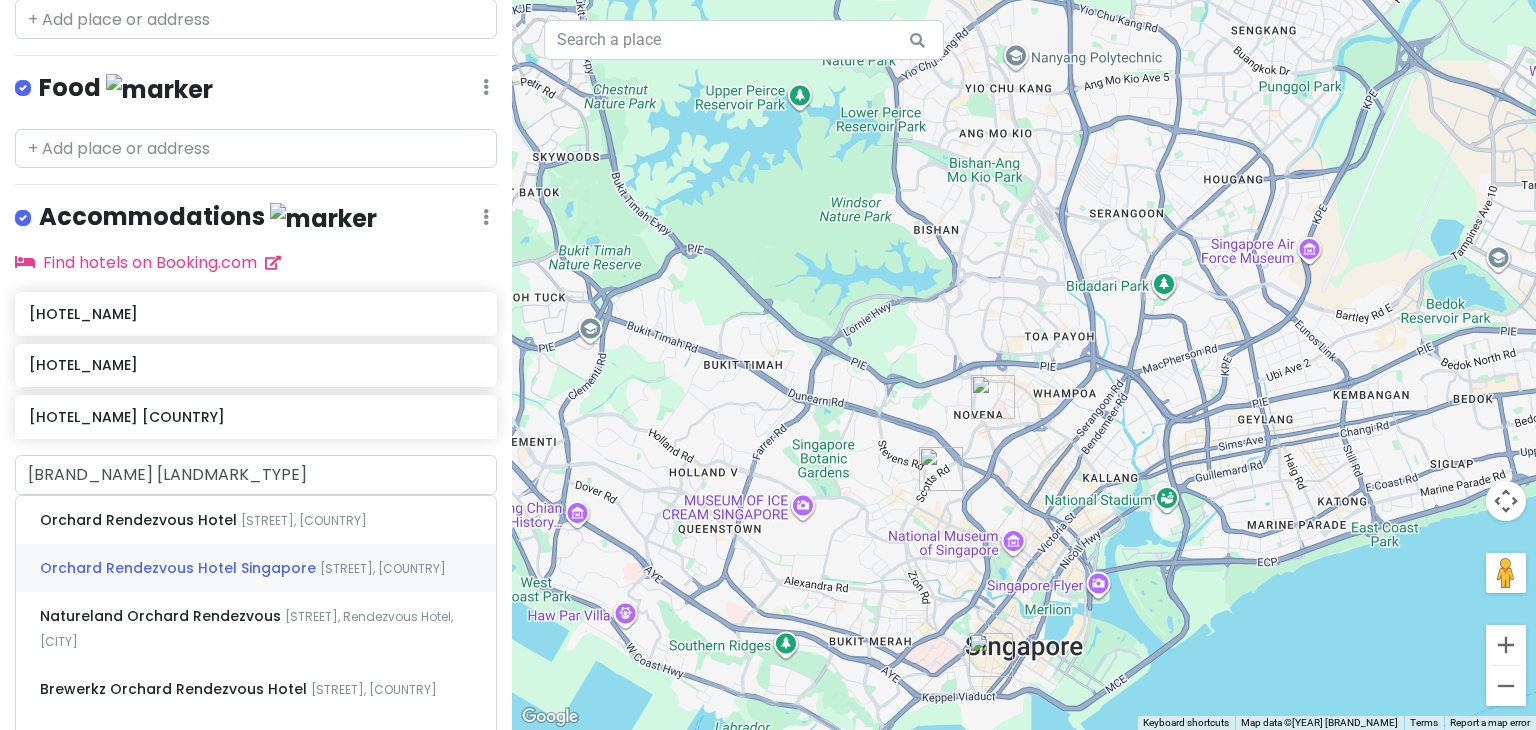scroll, scrollTop: 190, scrollLeft: 0, axis: vertical 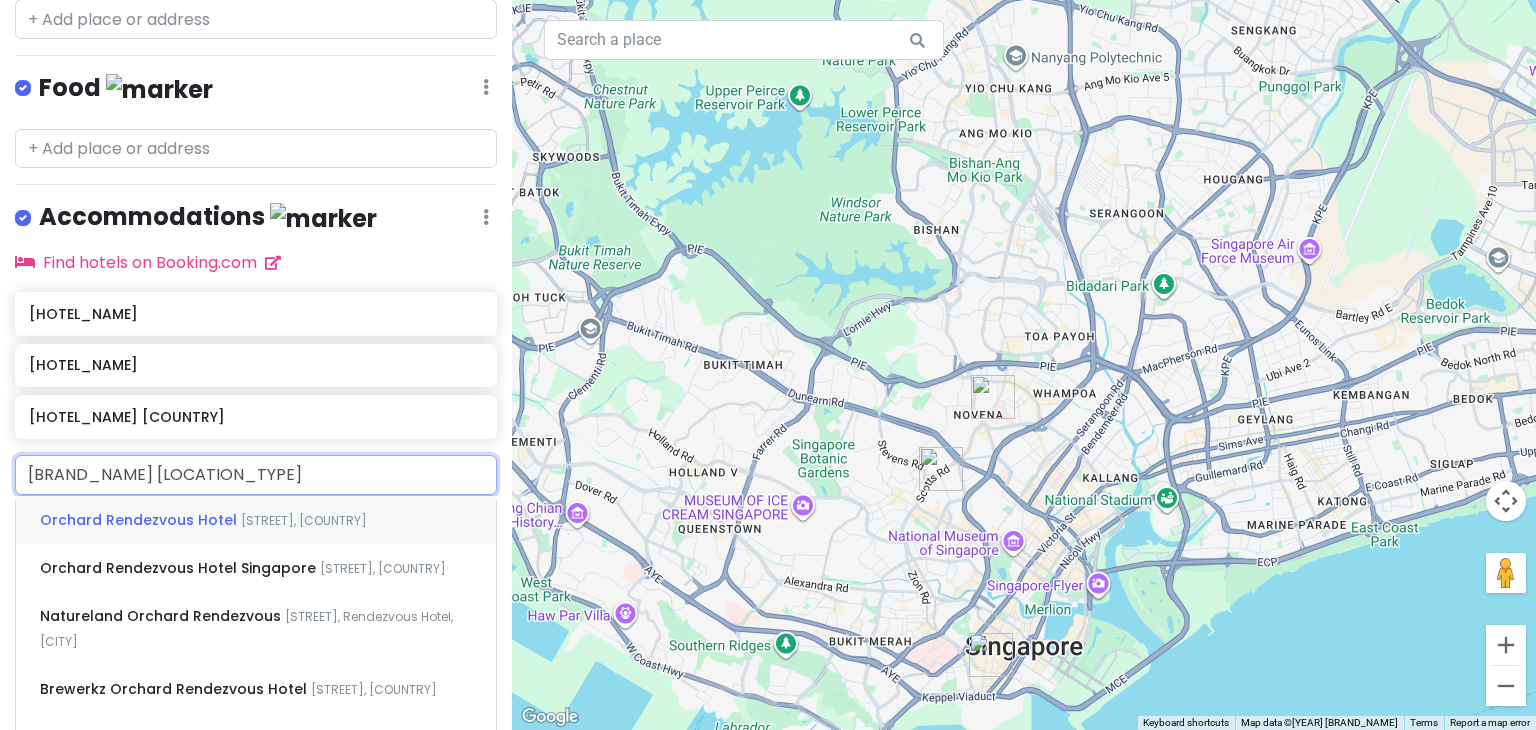 click on "Orchard Rendezvous Hotel" at bounding box center [140, 520] 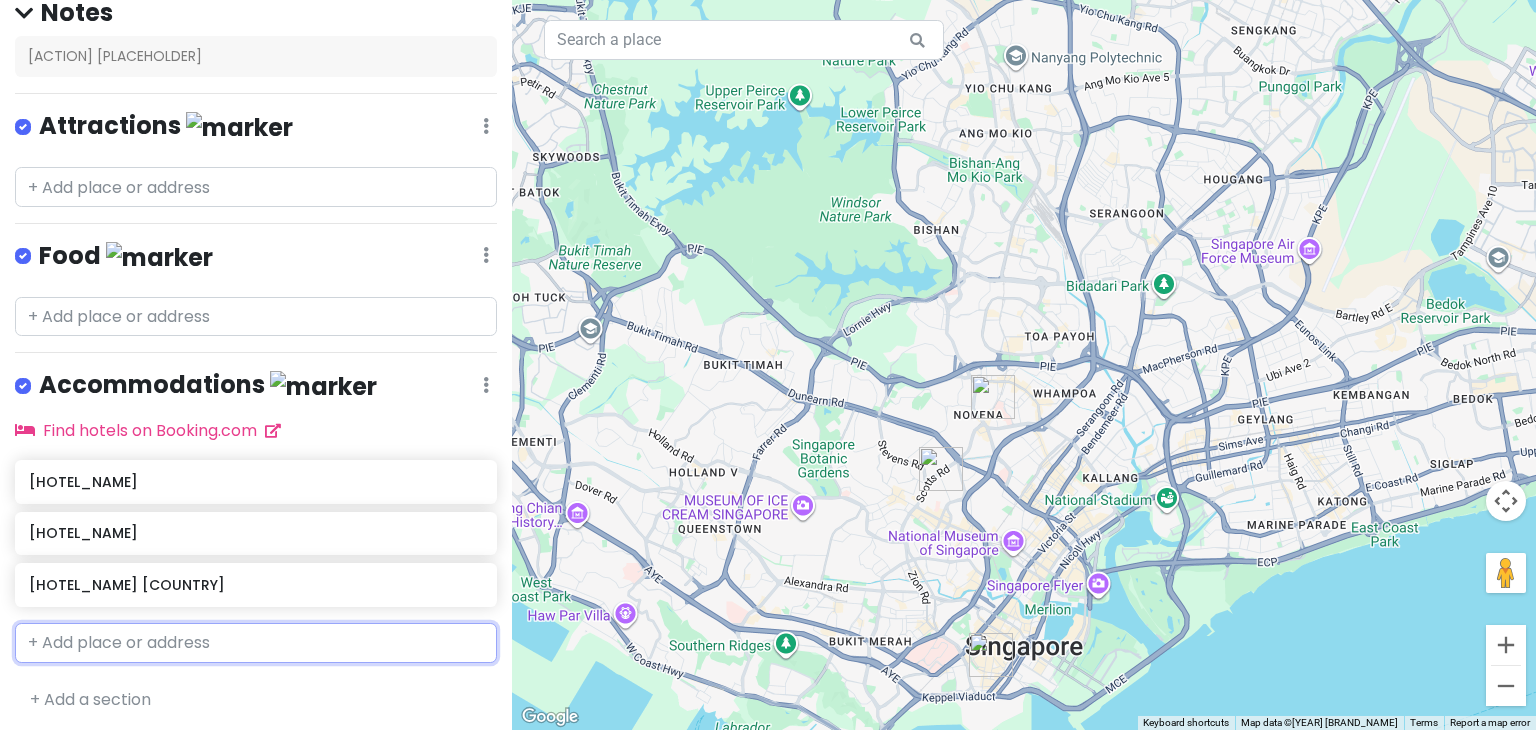 scroll, scrollTop: 242, scrollLeft: 0, axis: vertical 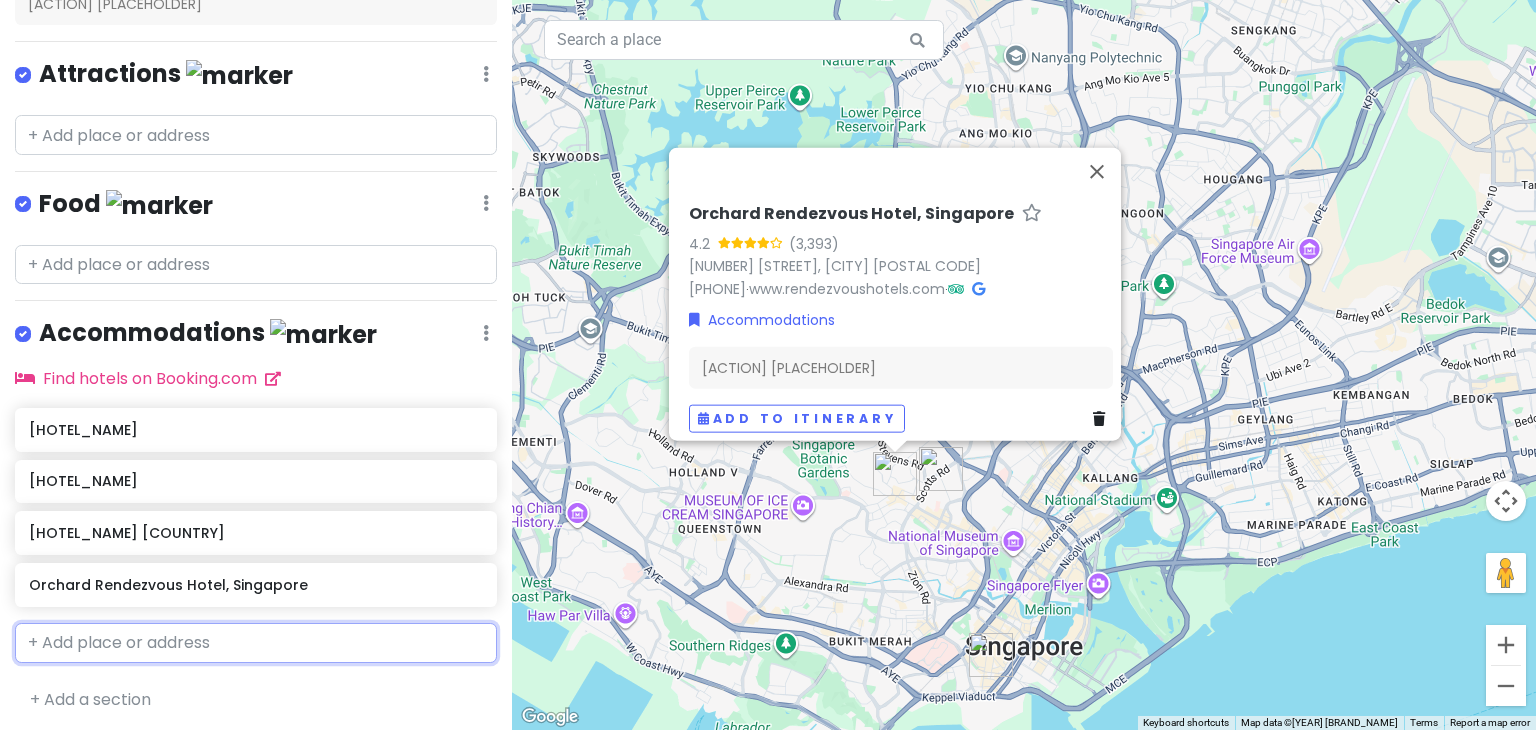 click at bounding box center [256, 643] 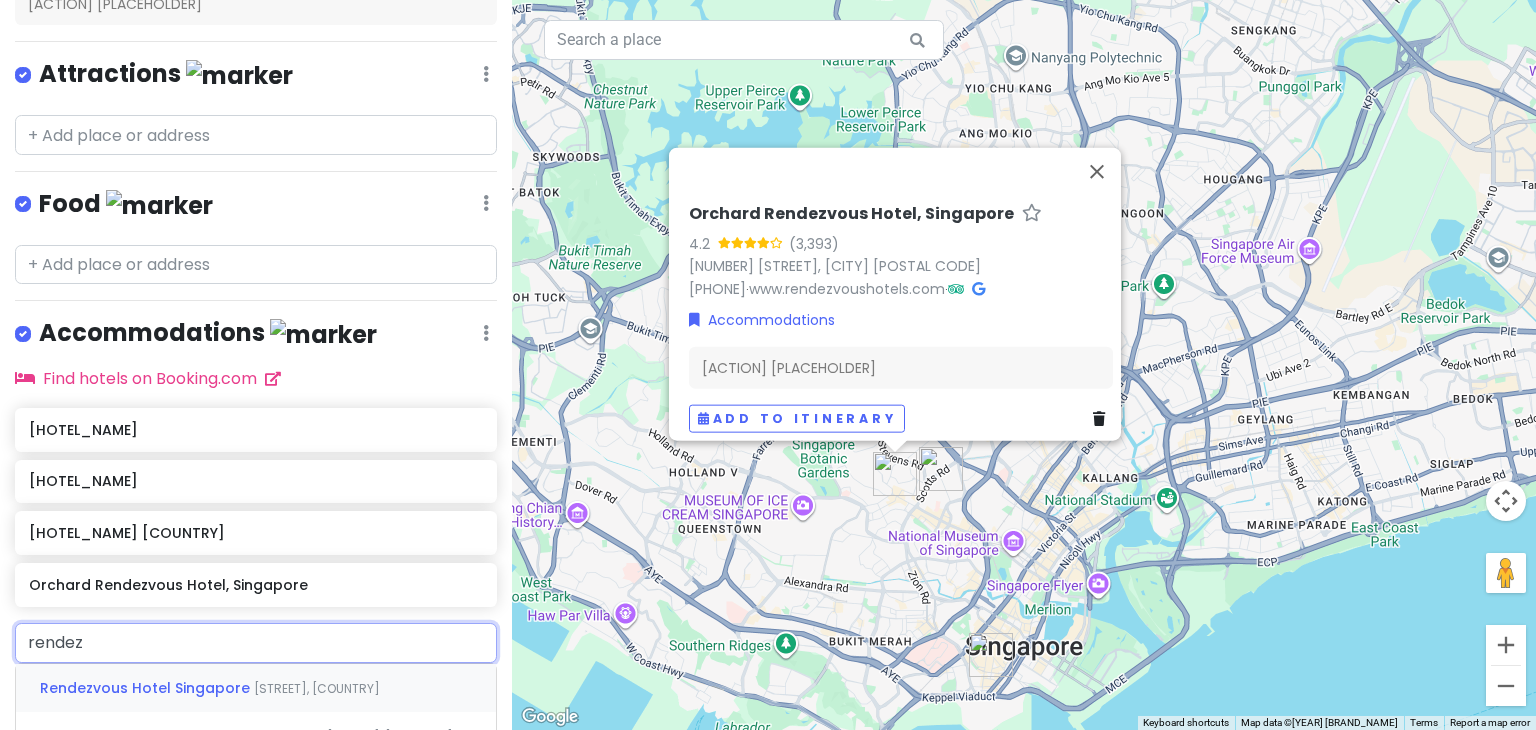 click on "Rendezvous Hotel Singapore" at bounding box center [147, 688] 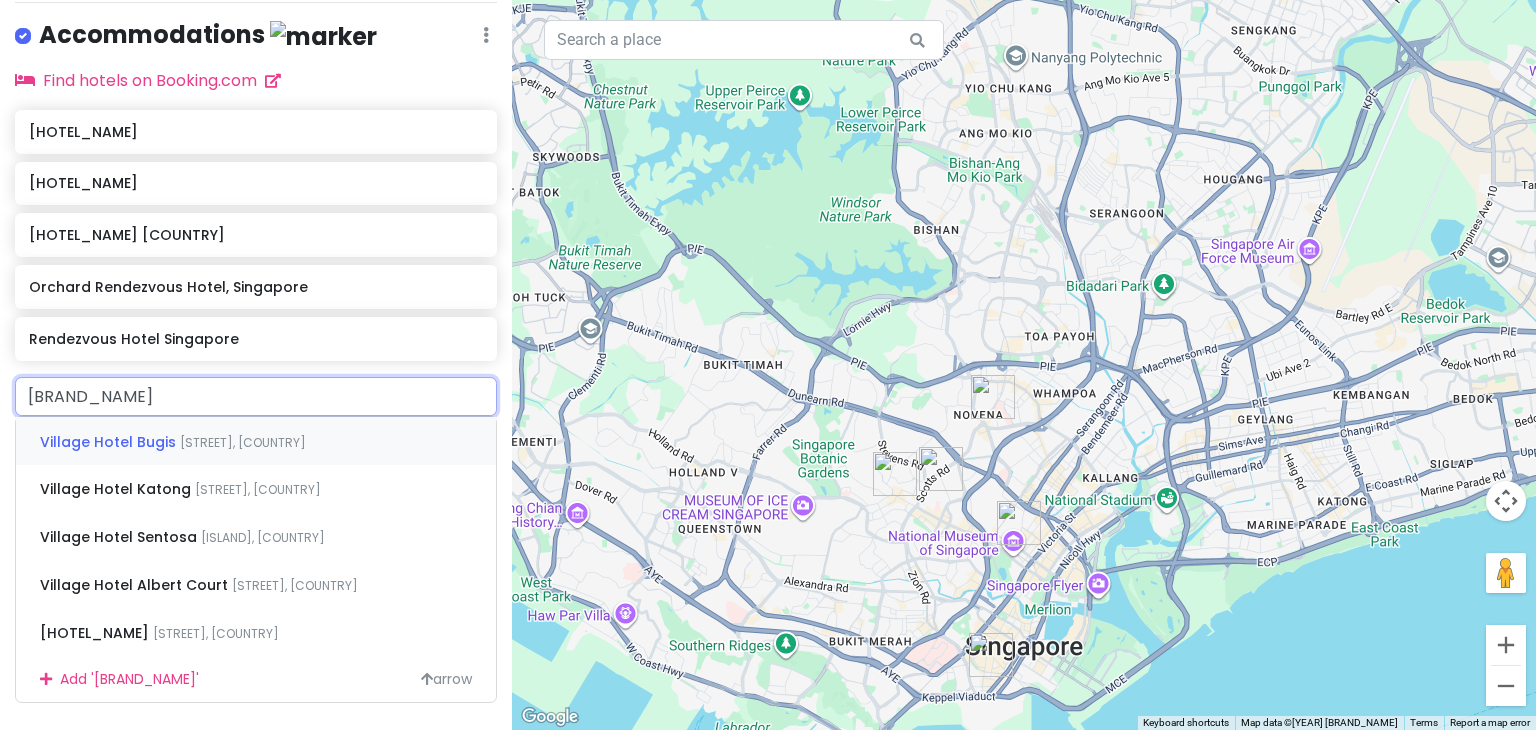 scroll, scrollTop: 543, scrollLeft: 0, axis: vertical 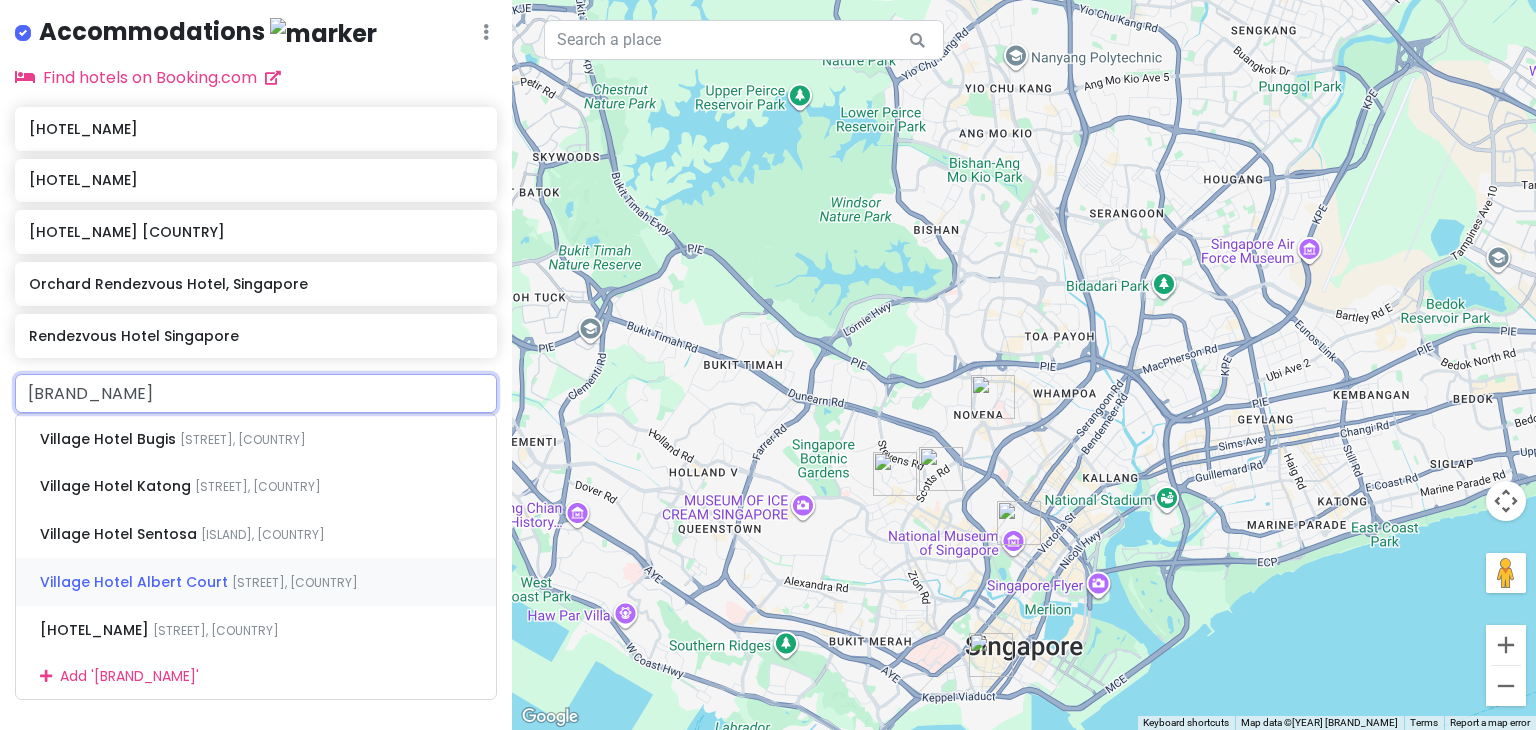 click on "[STREET], [COUNTRY]" at bounding box center (243, 439) 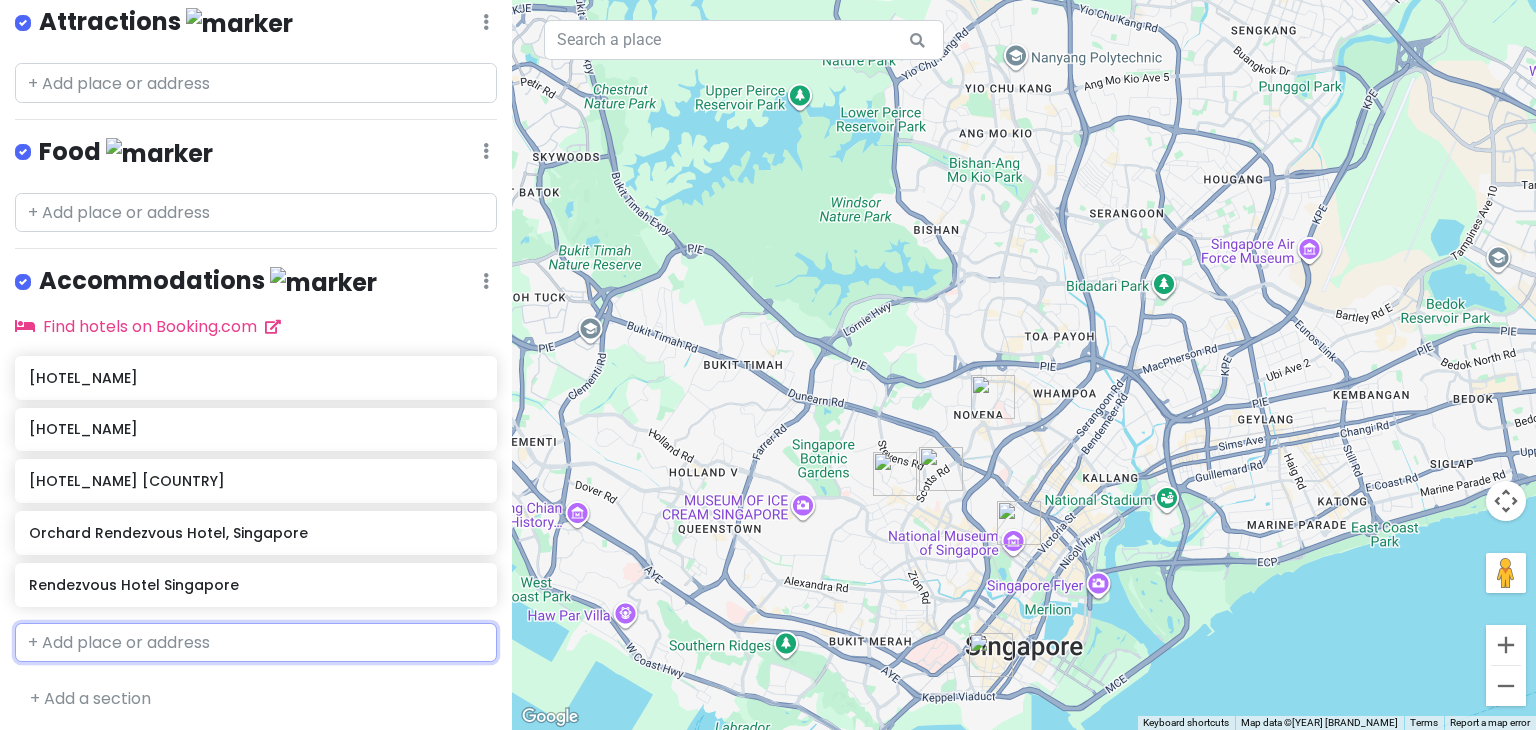scroll, scrollTop: 345, scrollLeft: 0, axis: vertical 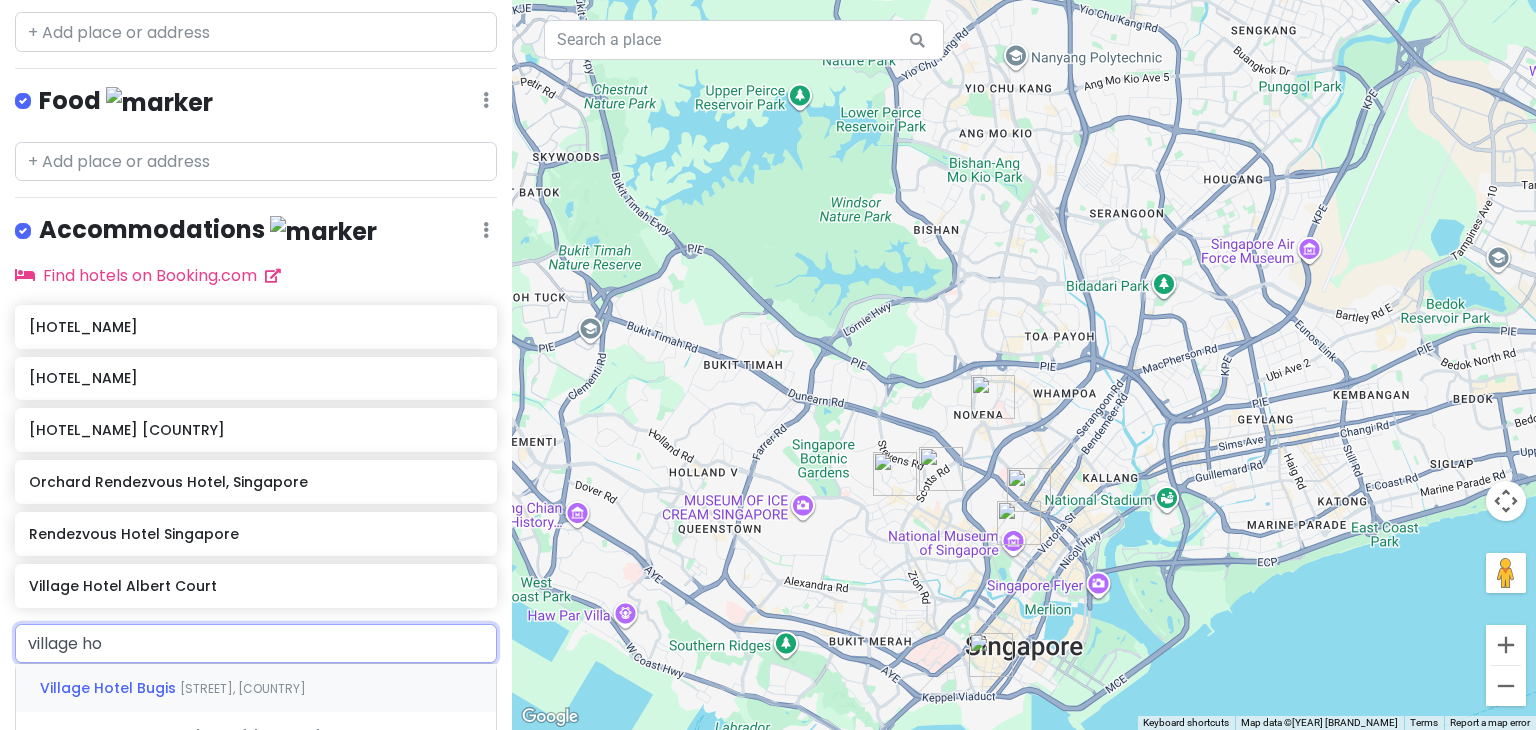 click on "Village Hotel Bugis" at bounding box center (110, 688) 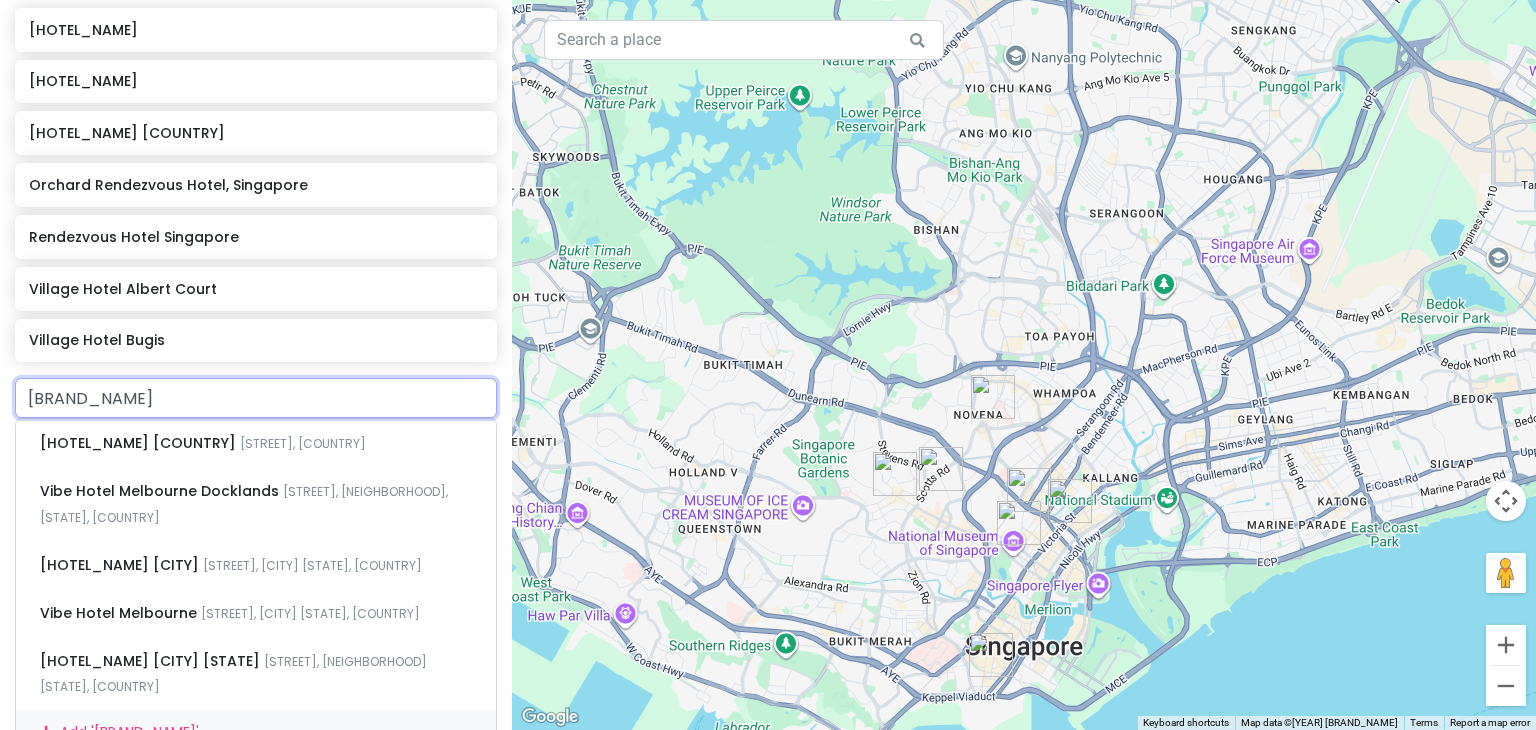 scroll, scrollTop: 704, scrollLeft: 0, axis: vertical 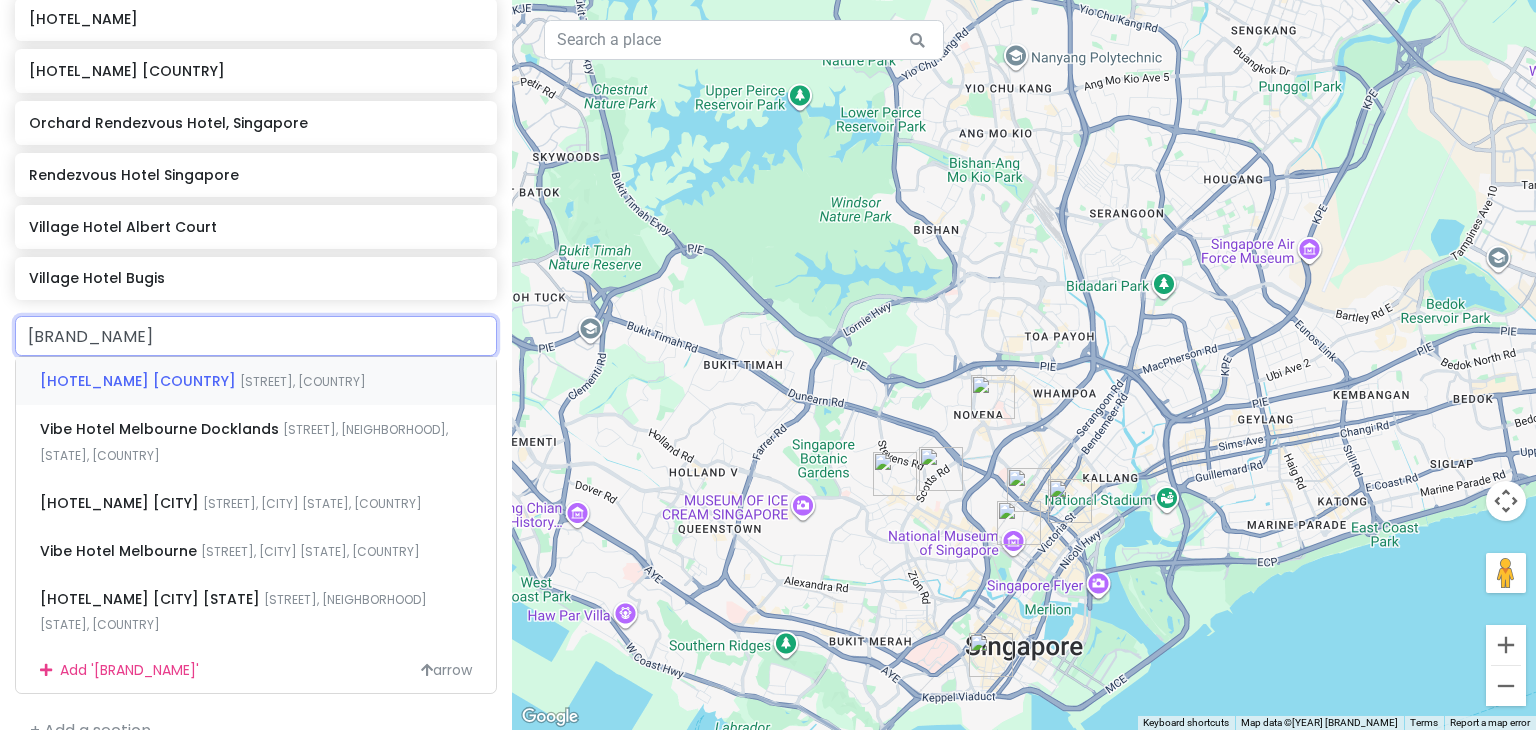 click on "[HOTEL_NAME] [COUNTRY]" at bounding box center (140, 381) 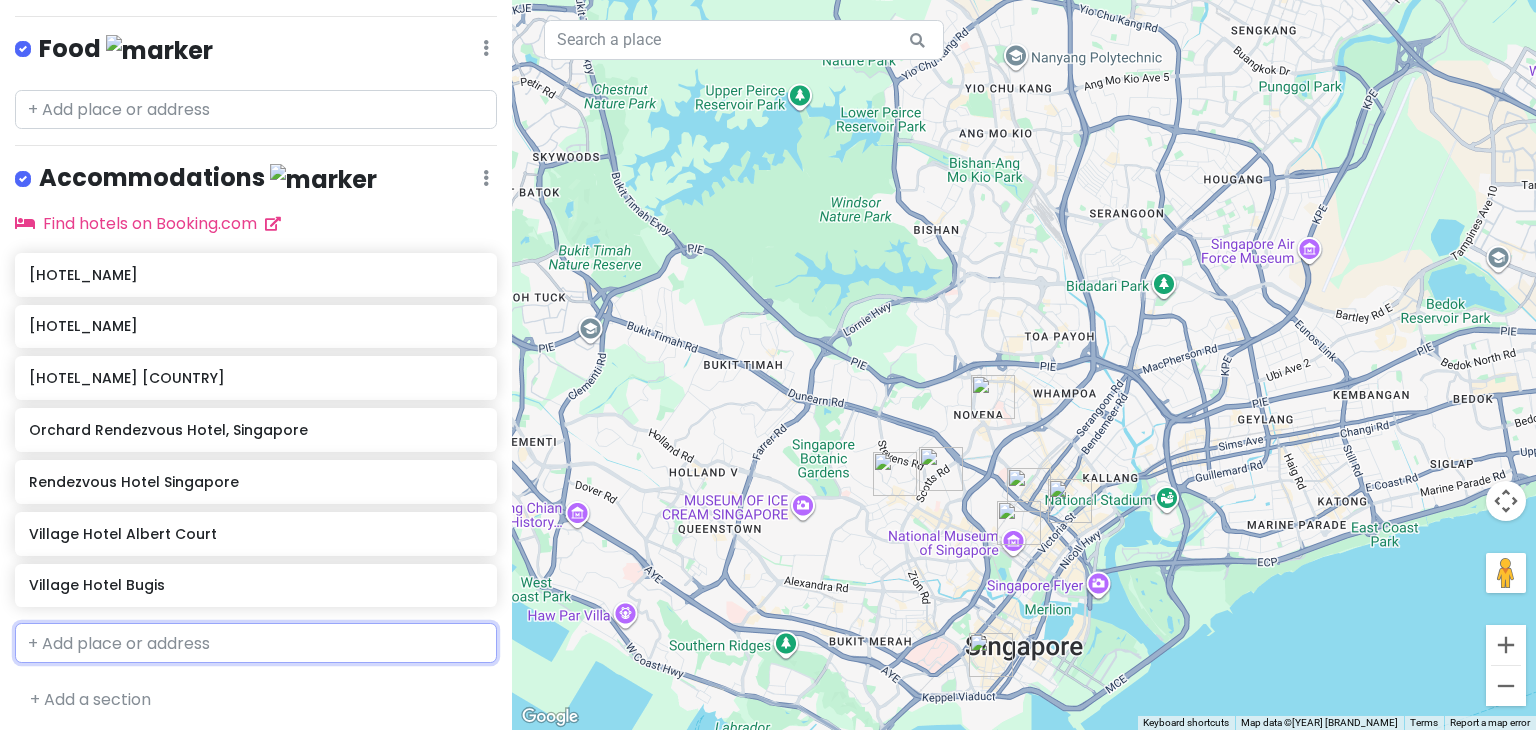 scroll, scrollTop: 449, scrollLeft: 0, axis: vertical 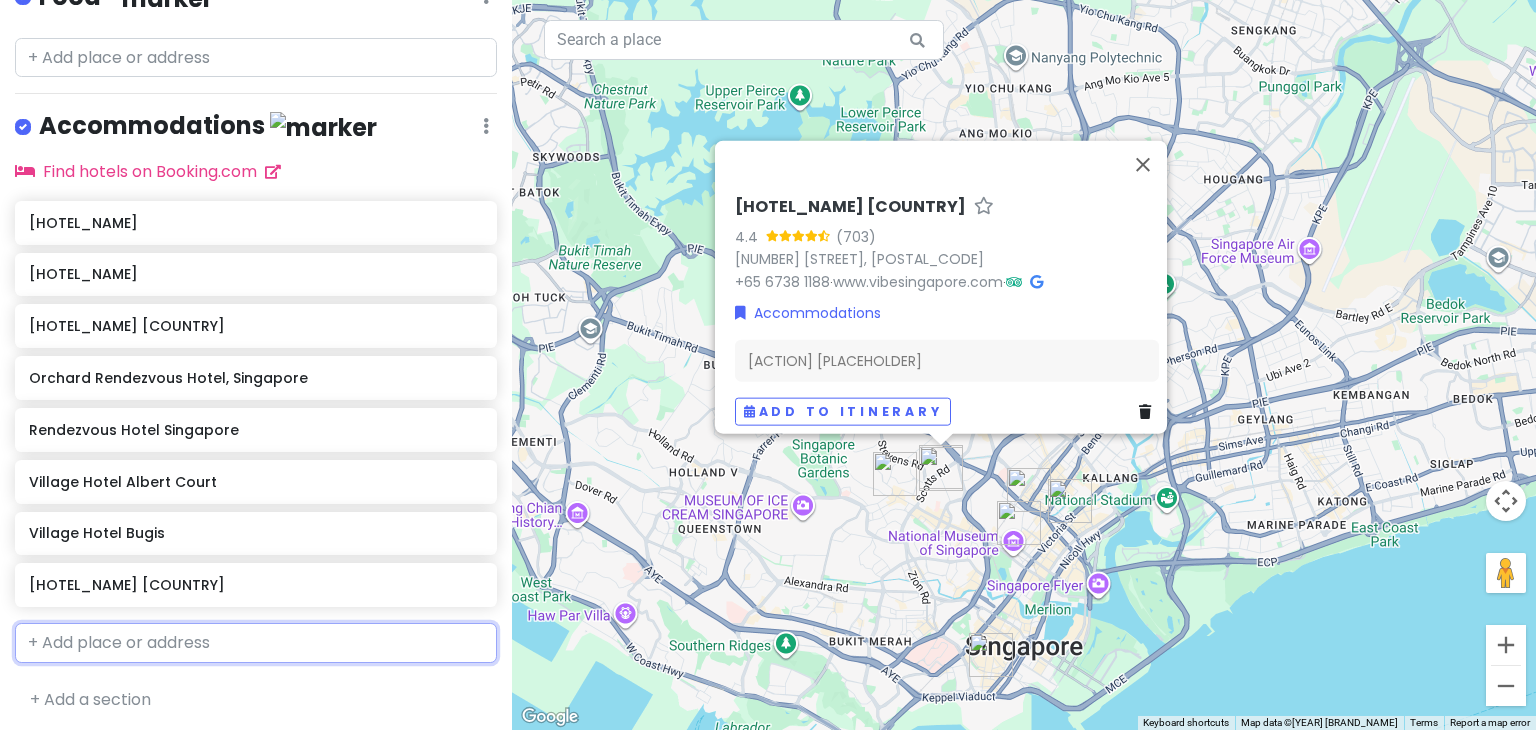 click at bounding box center [256, 643] 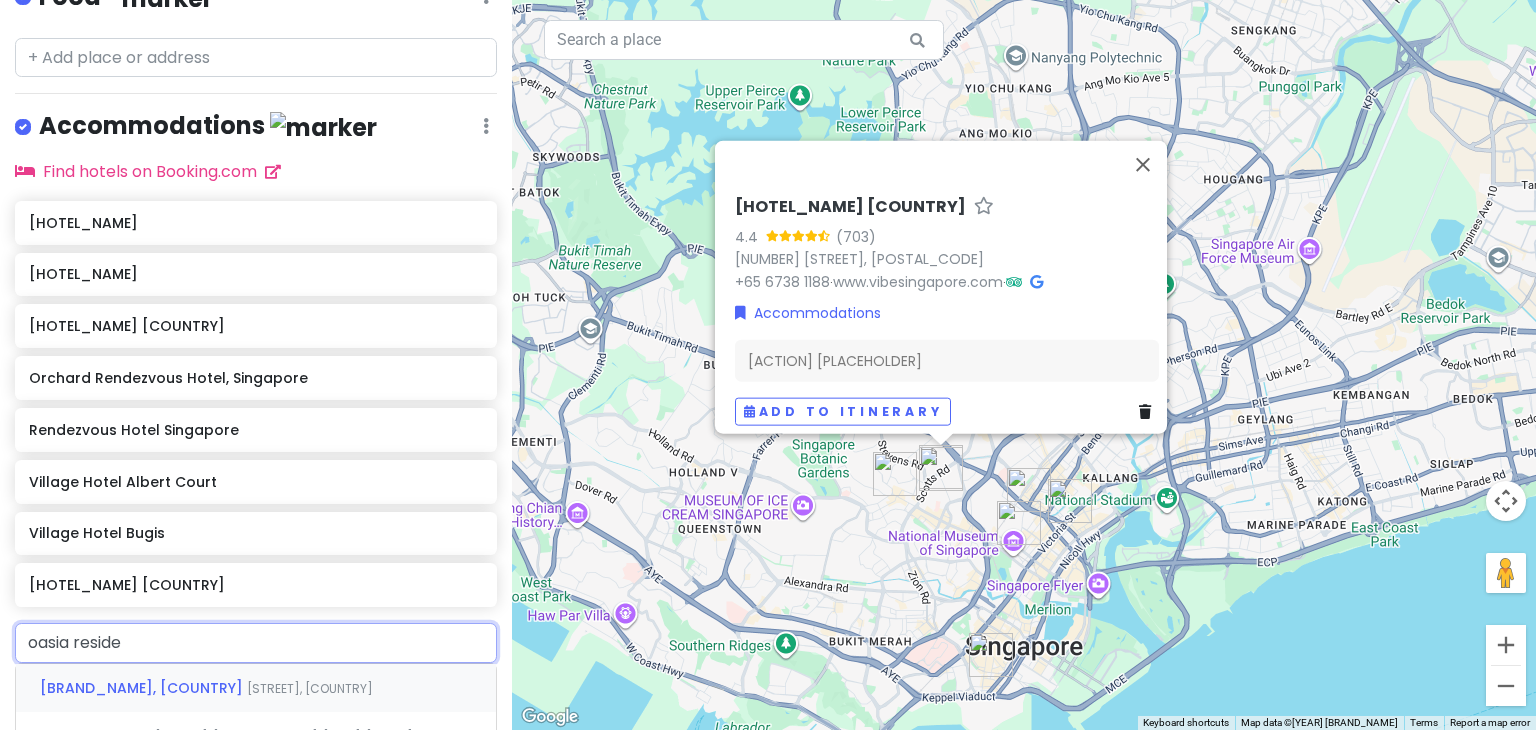 click on "[BRAND_NAME], [COUNTRY]" at bounding box center (143, 688) 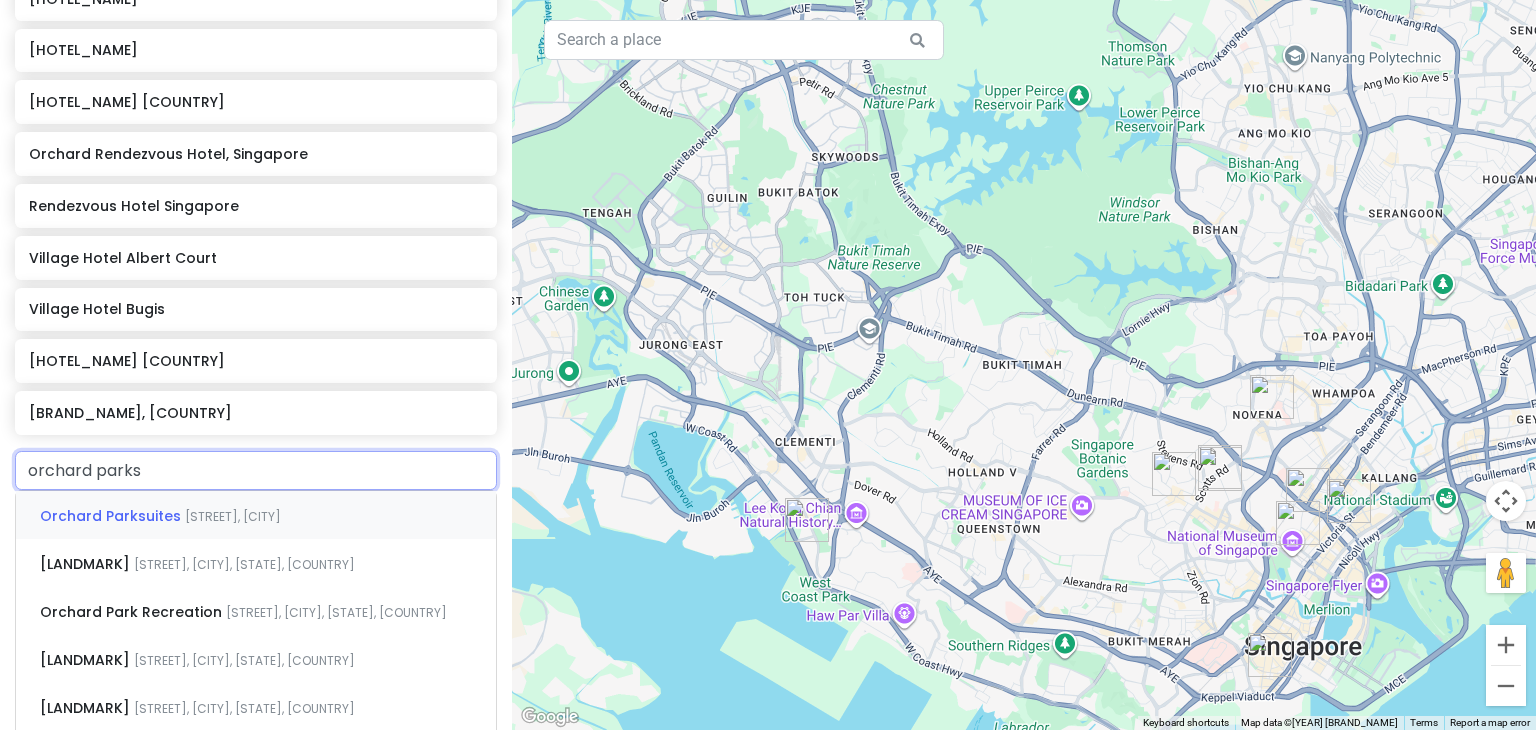 scroll, scrollTop: 684, scrollLeft: 0, axis: vertical 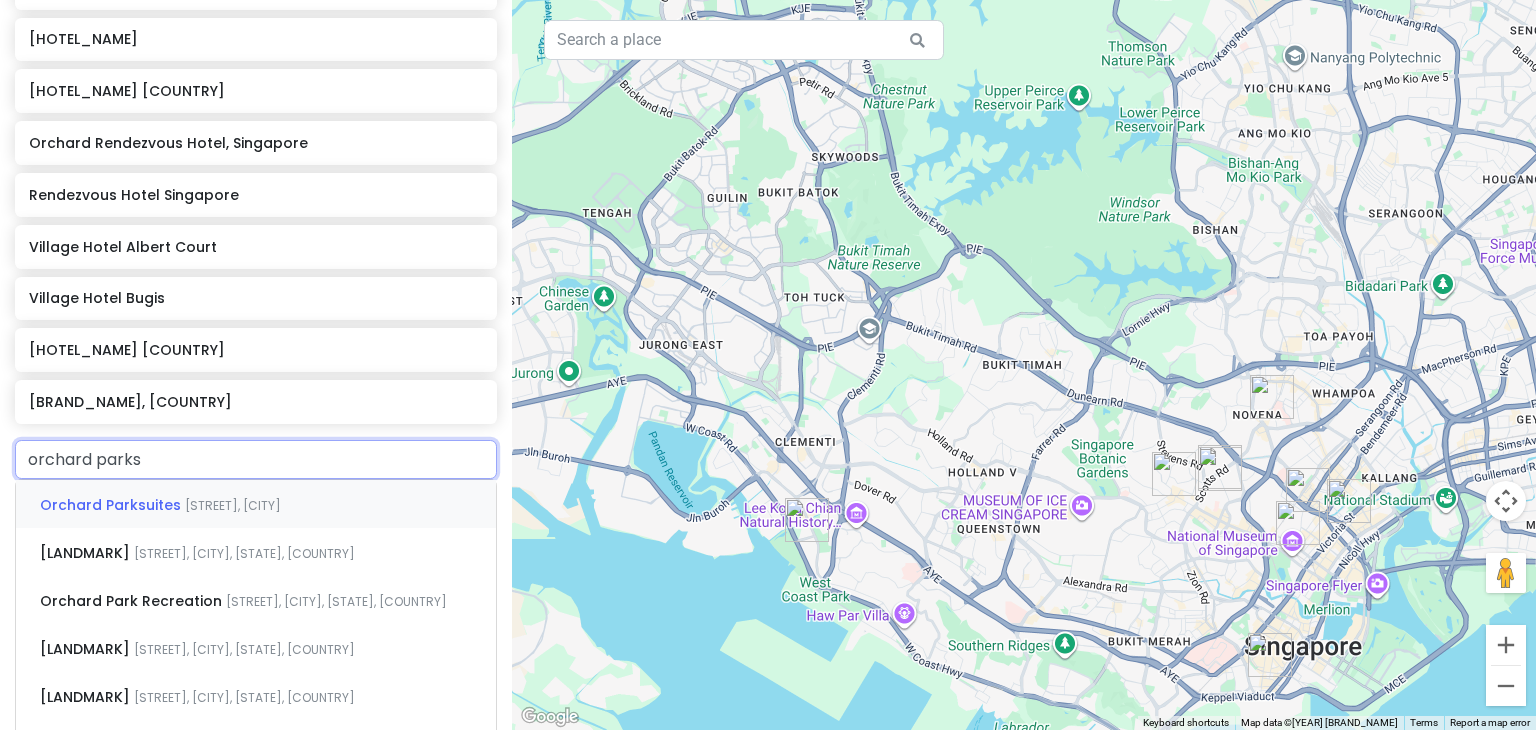 click on "[STREET], [CITY]" at bounding box center (233, 505) 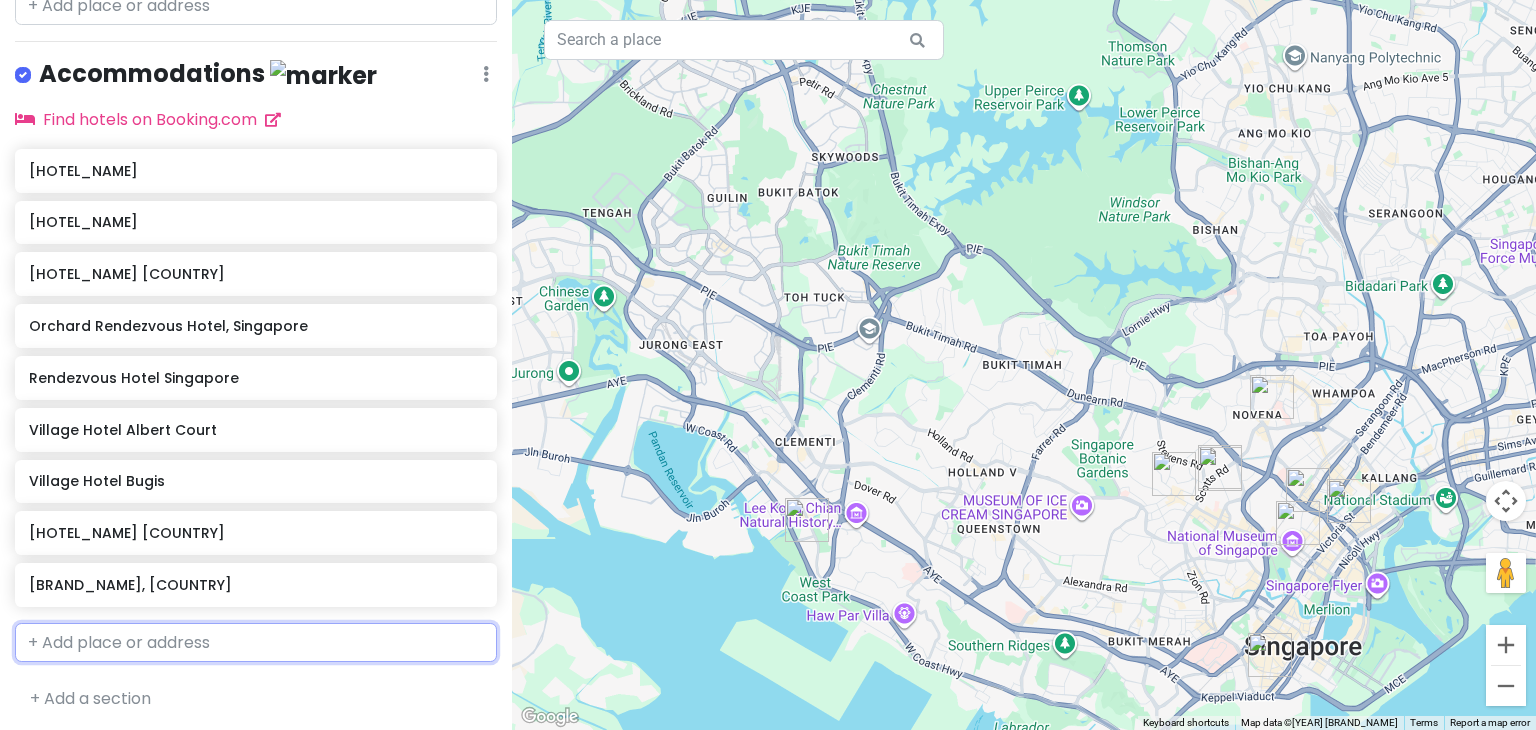 scroll, scrollTop: 552, scrollLeft: 0, axis: vertical 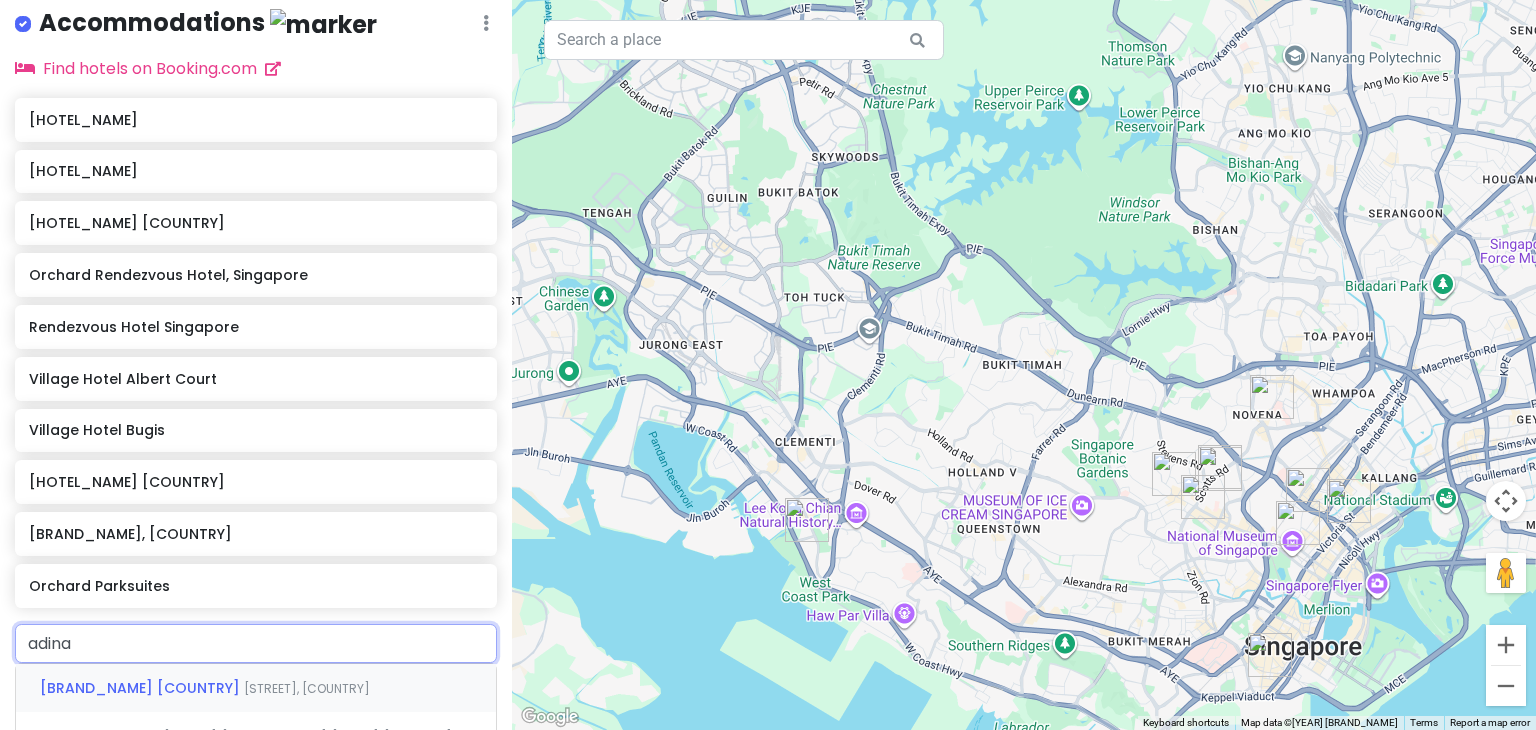 click on "[BRAND_NAME] [COUNTRY]" at bounding box center (142, 688) 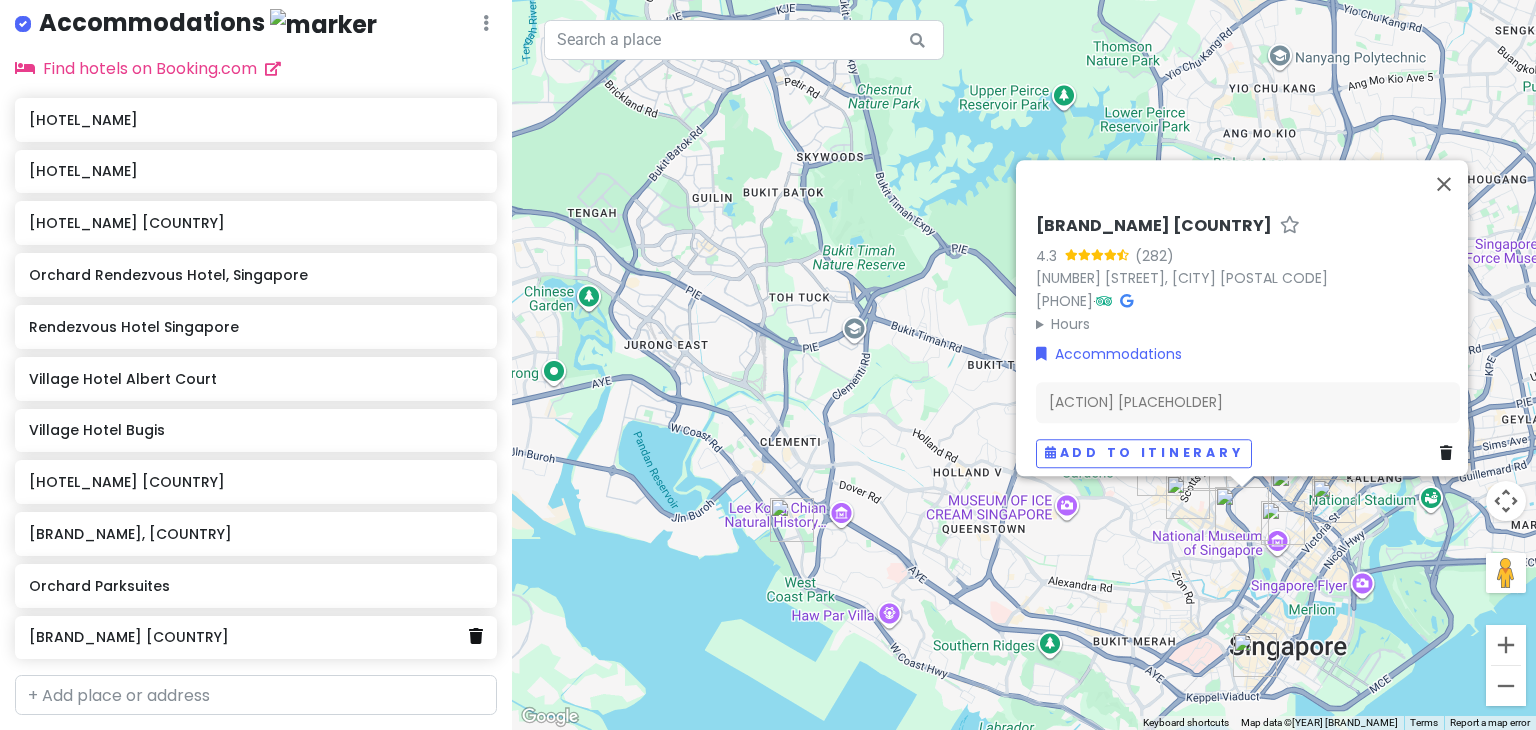 click at bounding box center [476, 636] 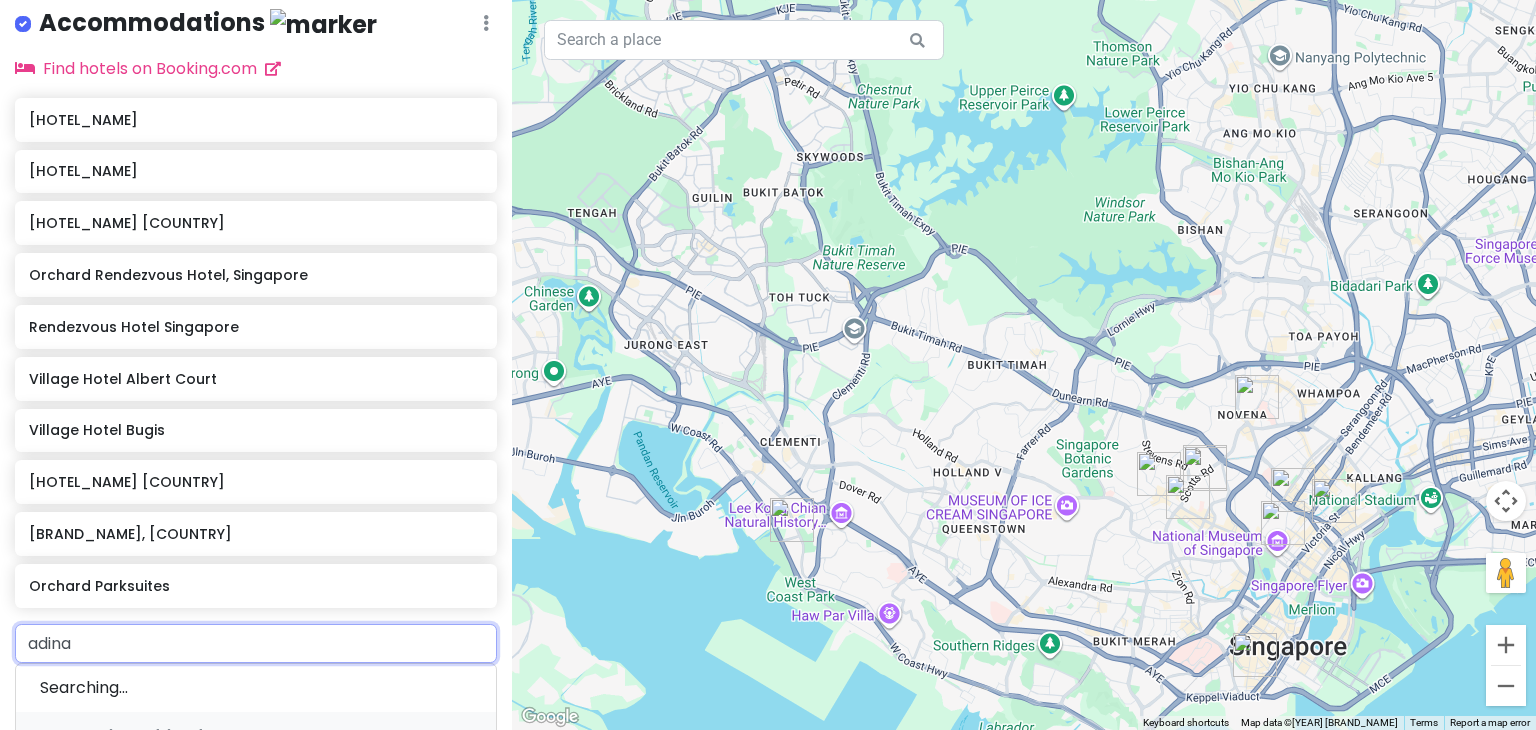 type on "adina" 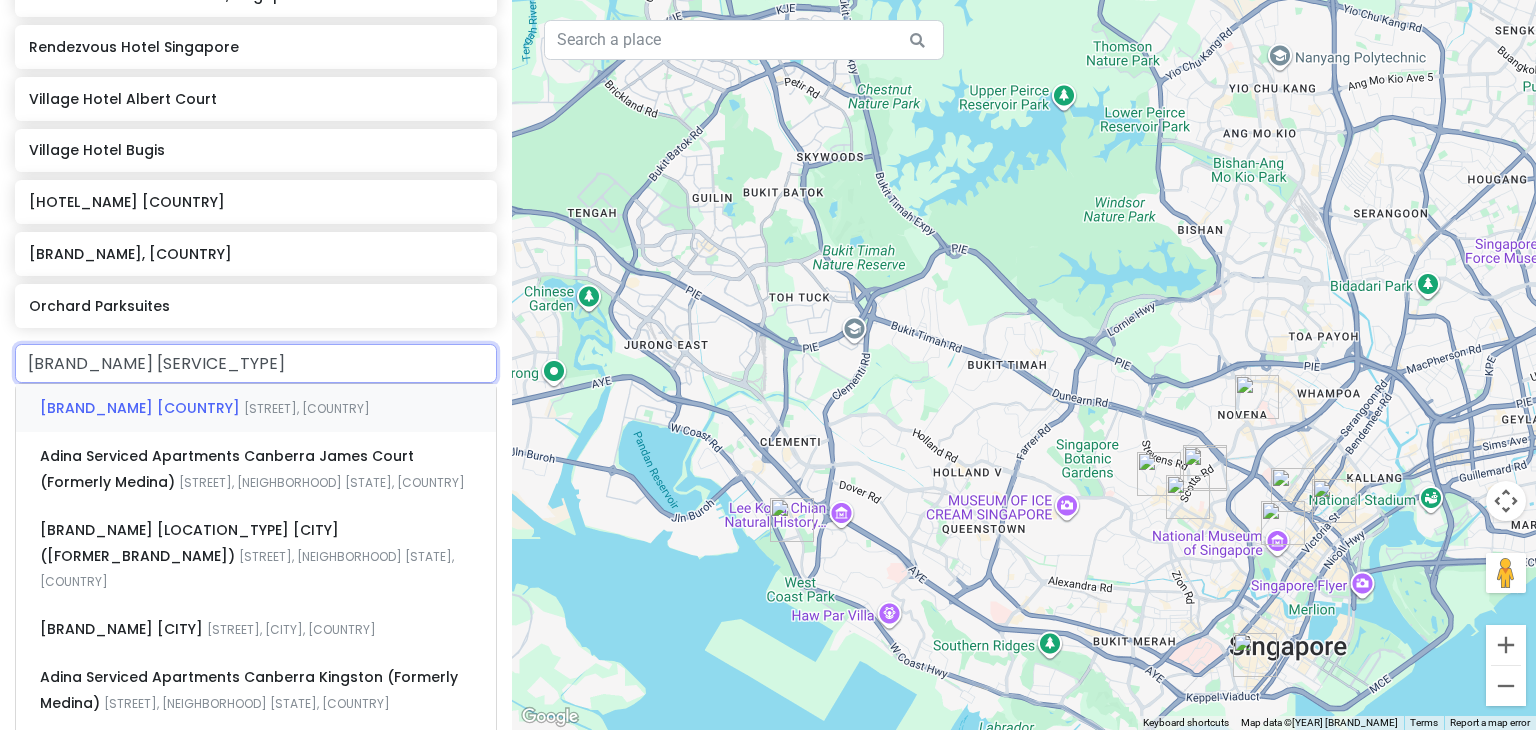scroll, scrollTop: 836, scrollLeft: 0, axis: vertical 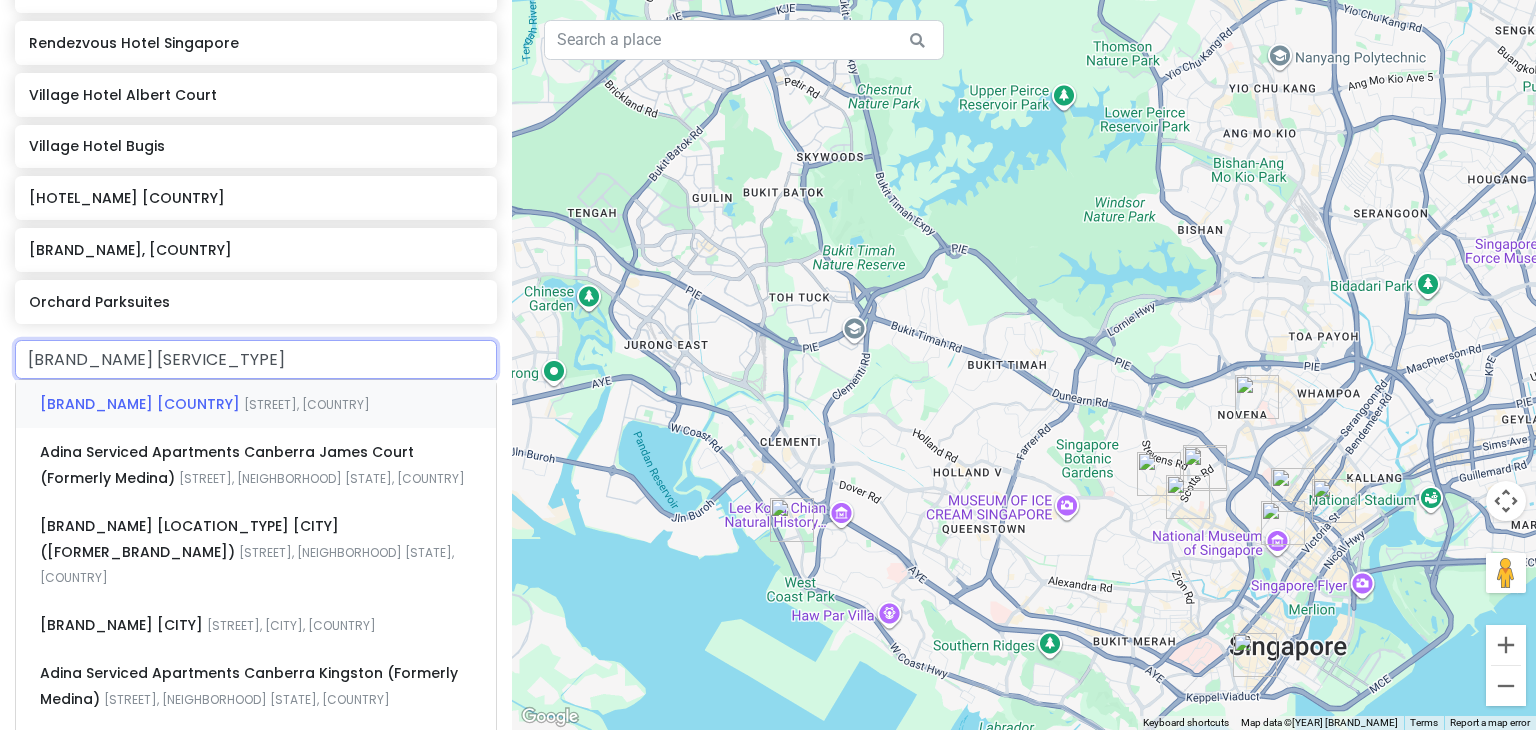 click on "[STREET], [COUNTRY]" at bounding box center [307, 404] 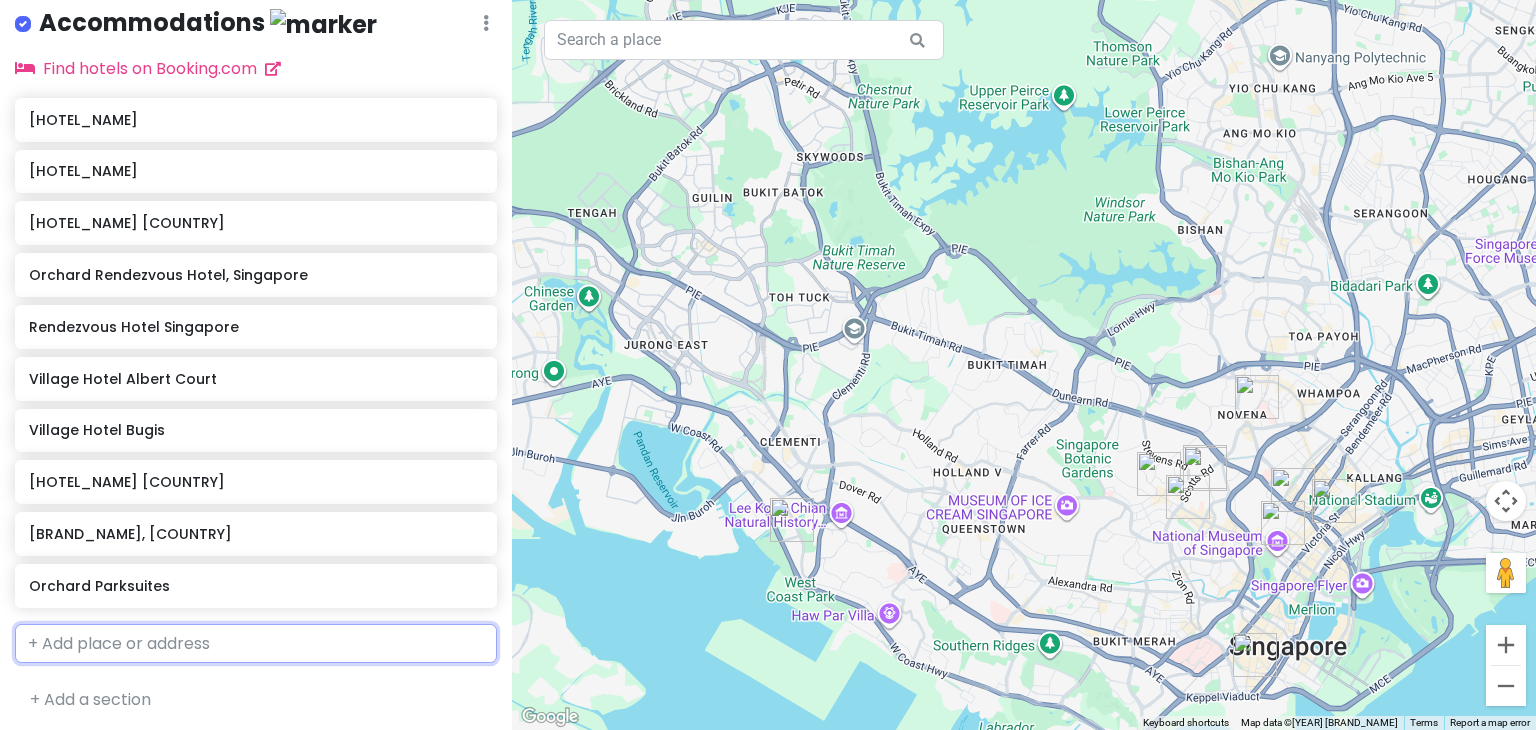 scroll, scrollTop: 604, scrollLeft: 0, axis: vertical 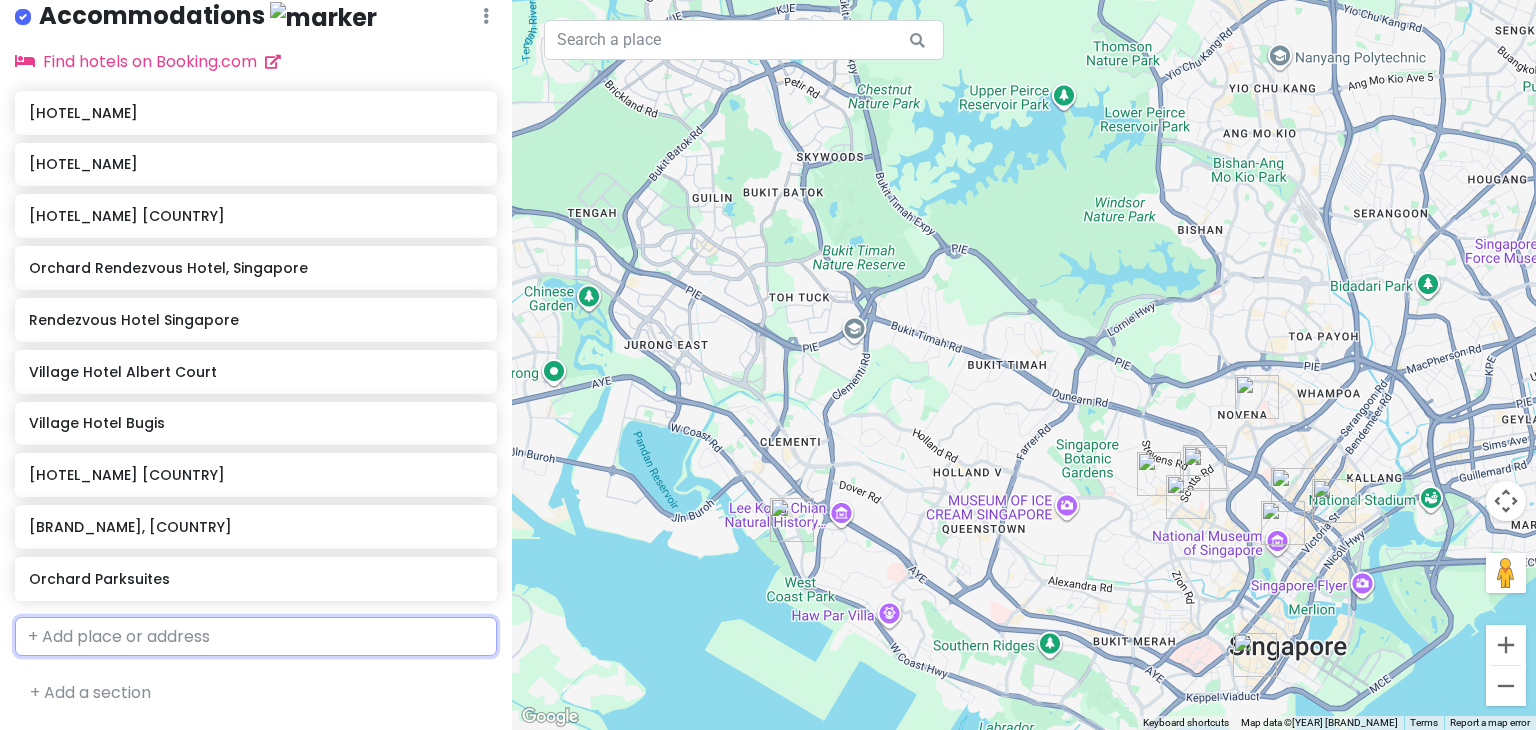type 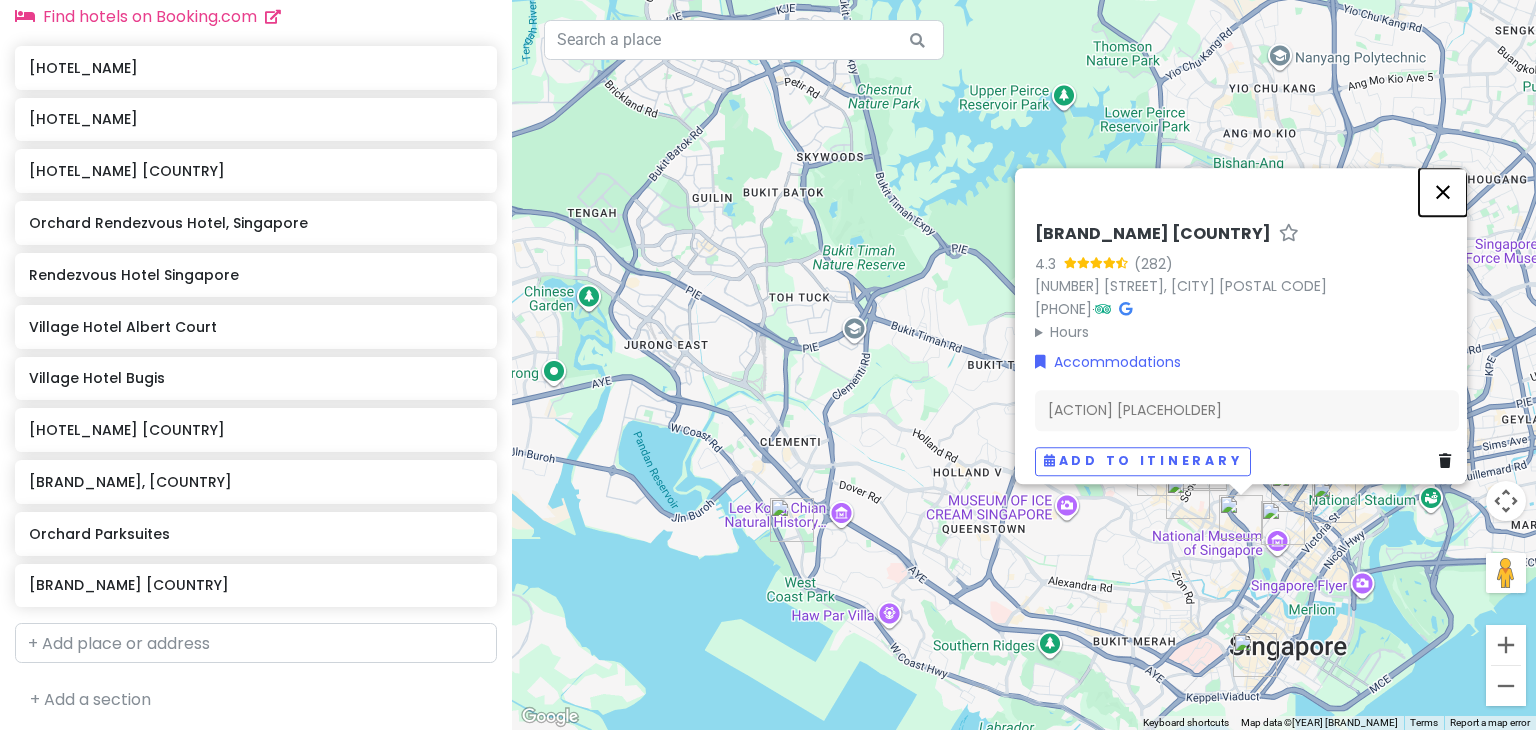click at bounding box center (1443, 192) 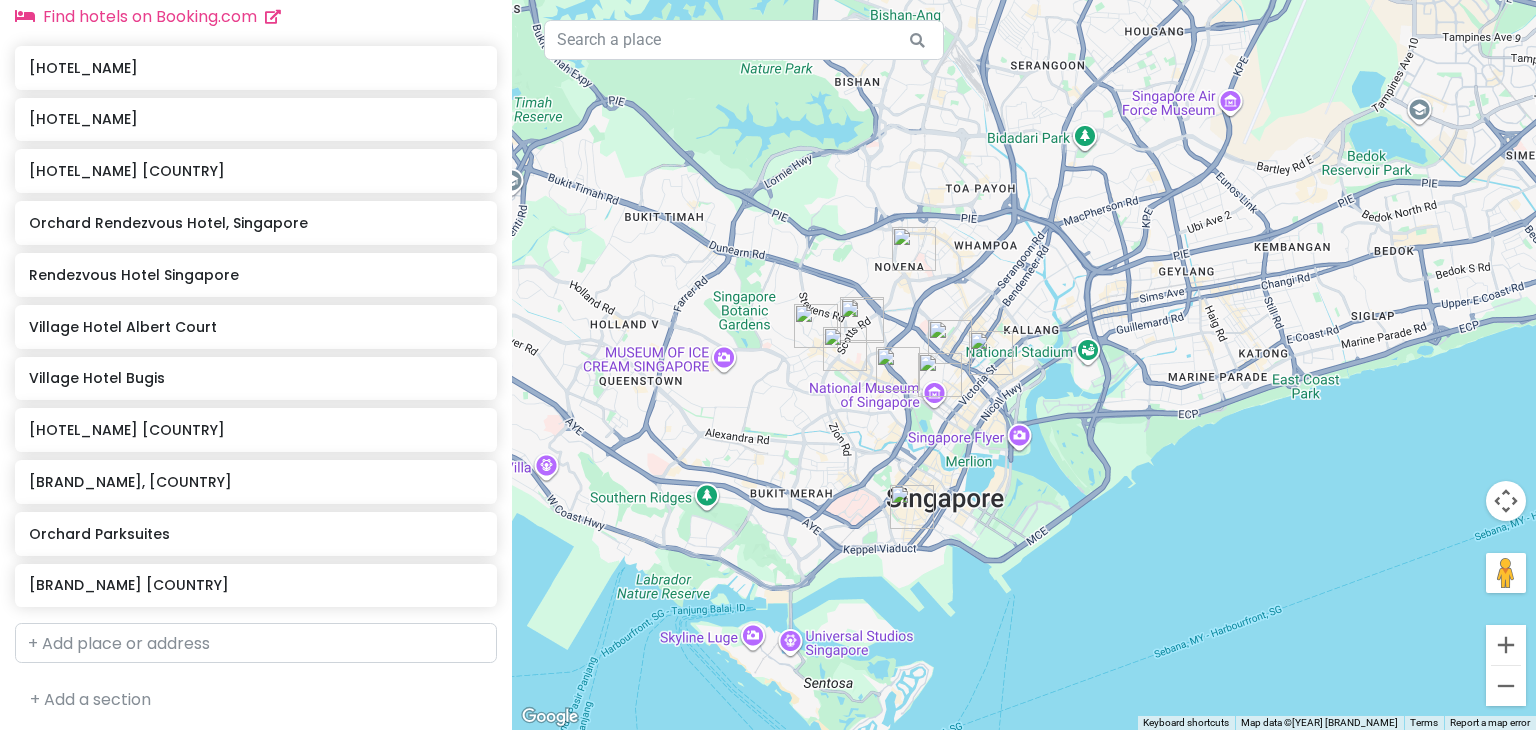 drag, startPoint x: 1011, startPoint y: 581, endPoint x: 665, endPoint y: 435, distance: 375.54227 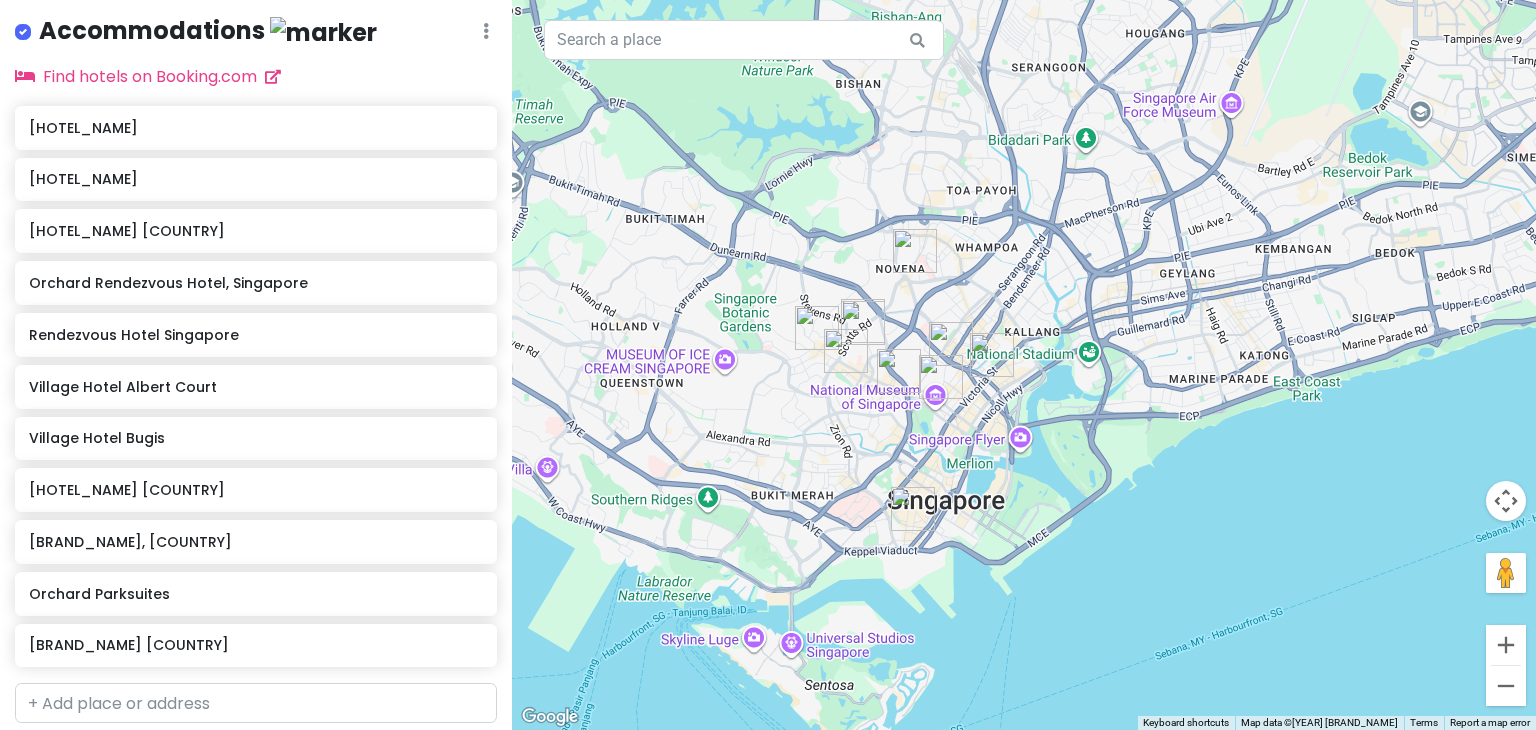 scroll, scrollTop: 561, scrollLeft: 0, axis: vertical 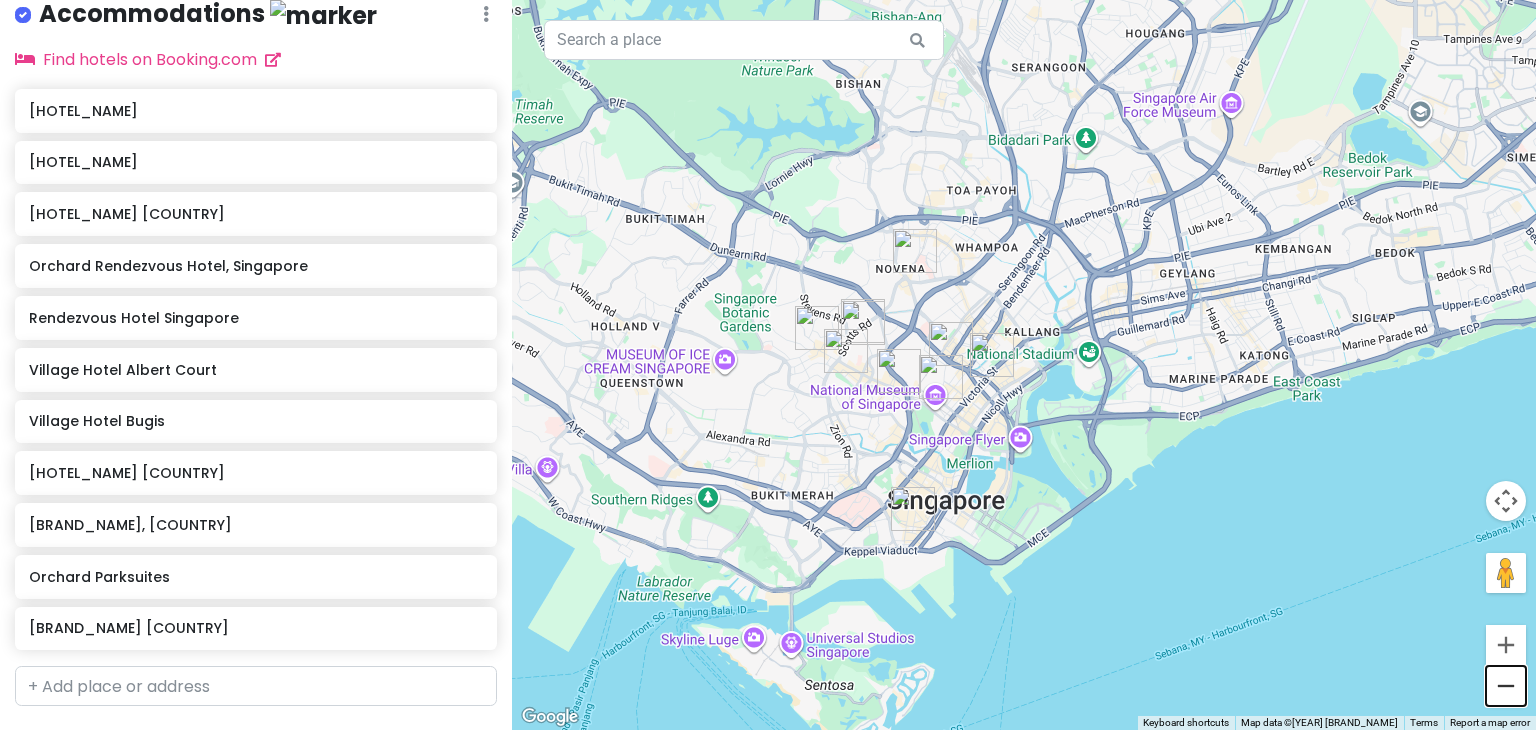 click at bounding box center (1506, 686) 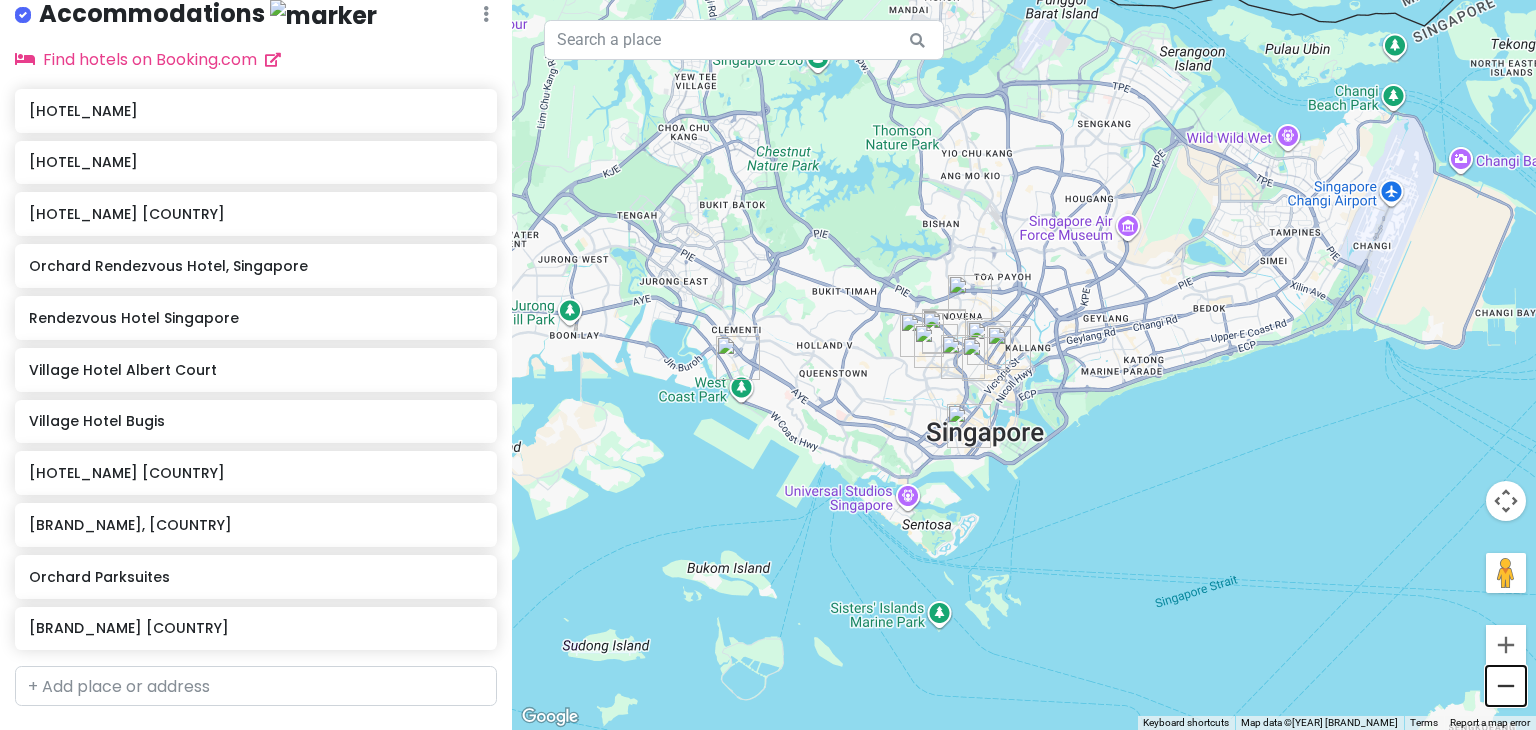 click at bounding box center (1506, 686) 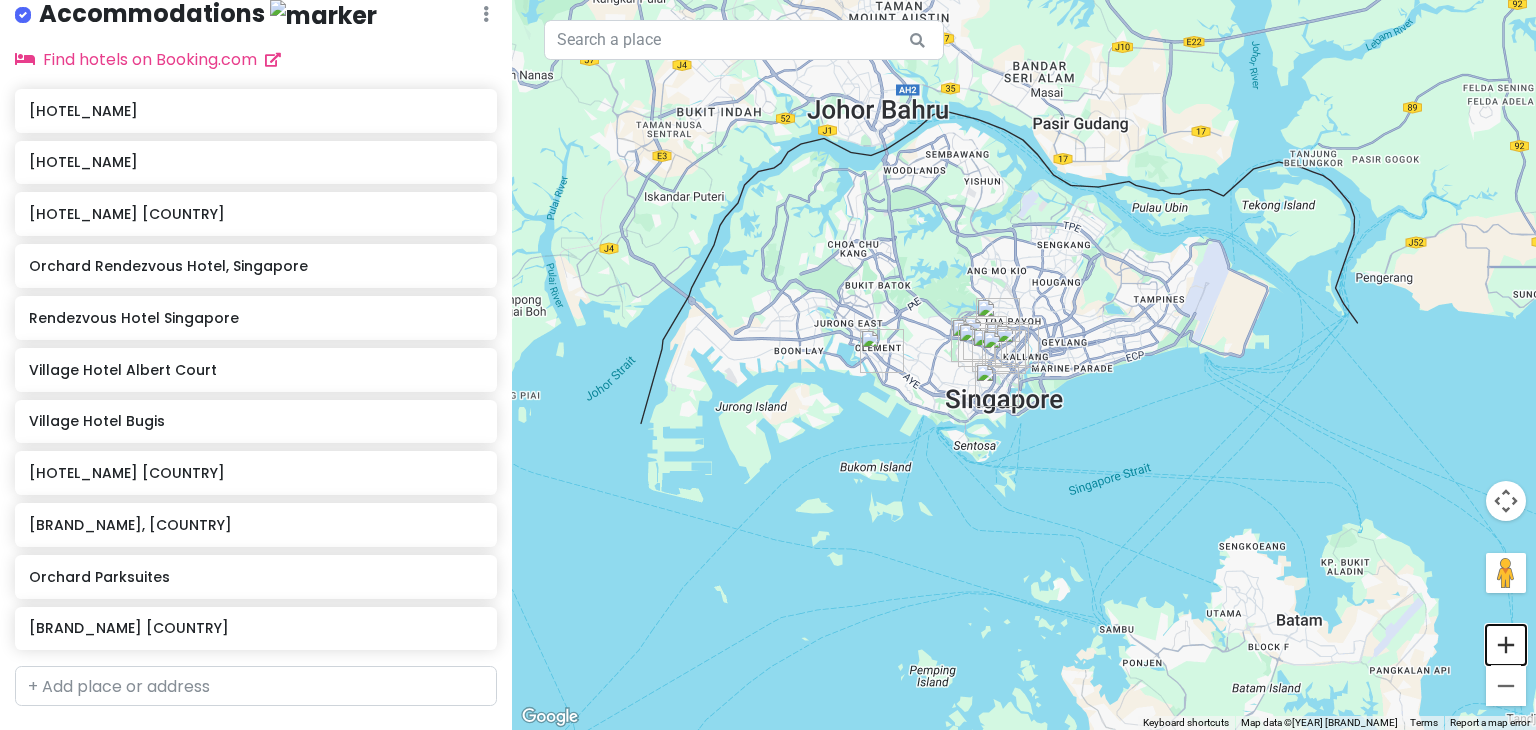 click at bounding box center [1506, 645] 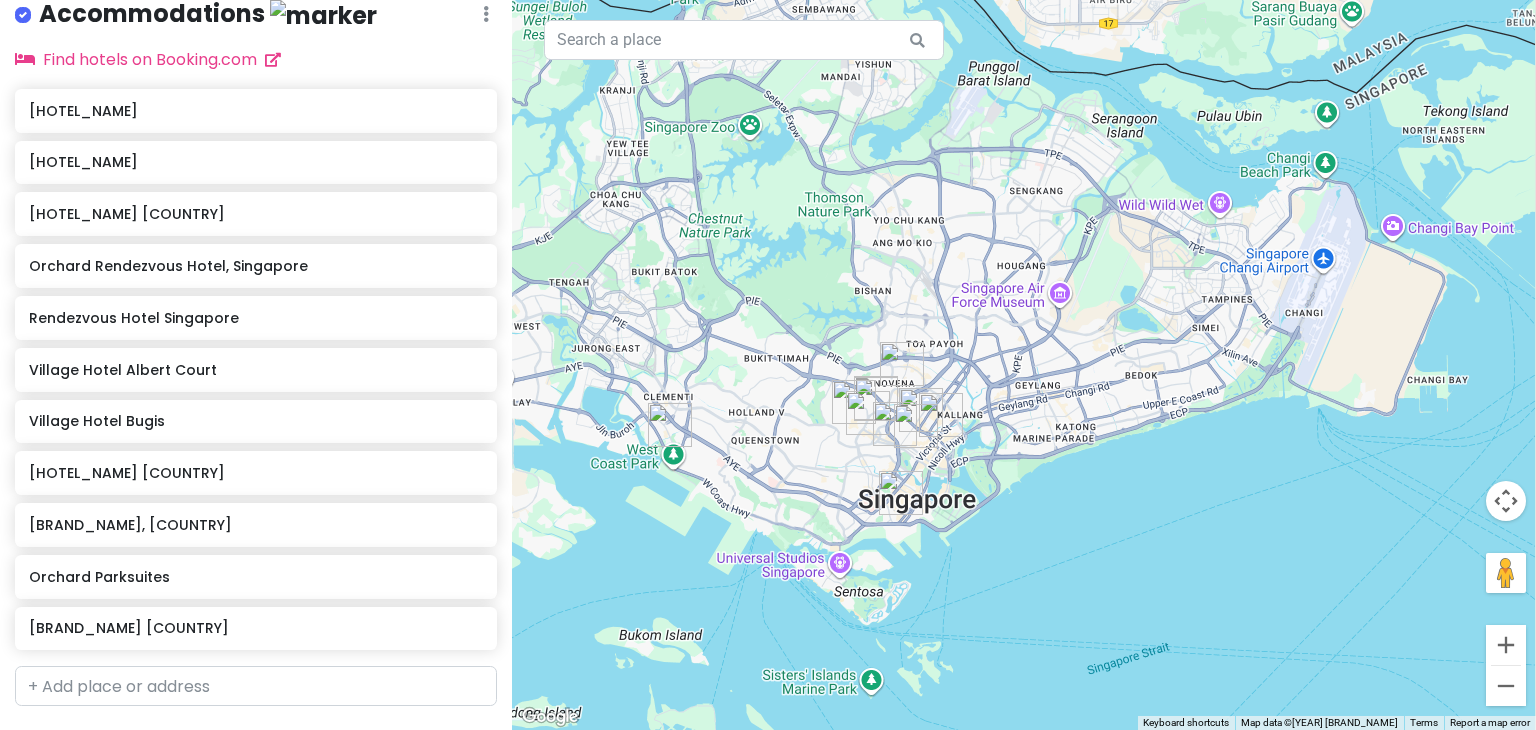 drag, startPoint x: 1062, startPoint y: 337, endPoint x: 988, endPoint y: 414, distance: 106.7942 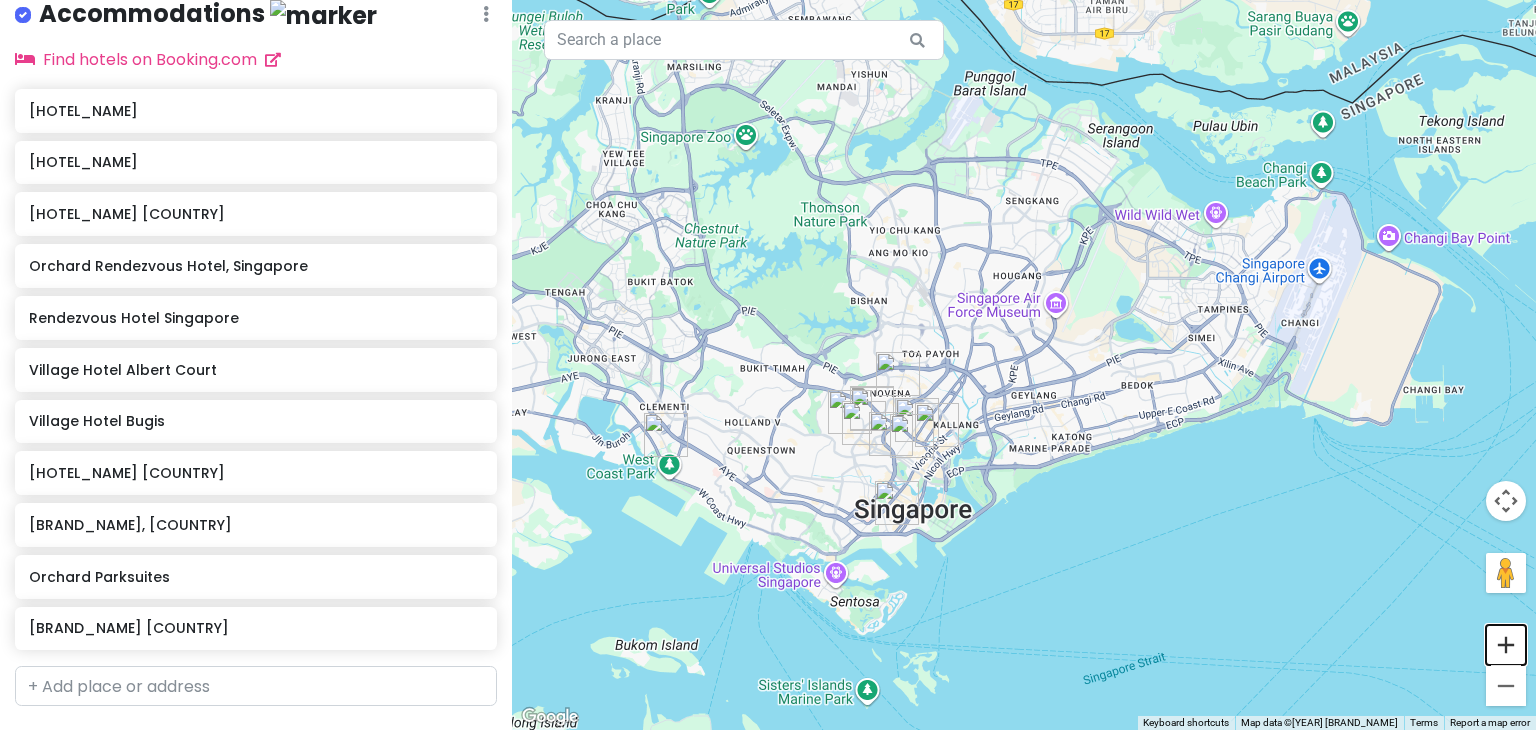click at bounding box center [1506, 645] 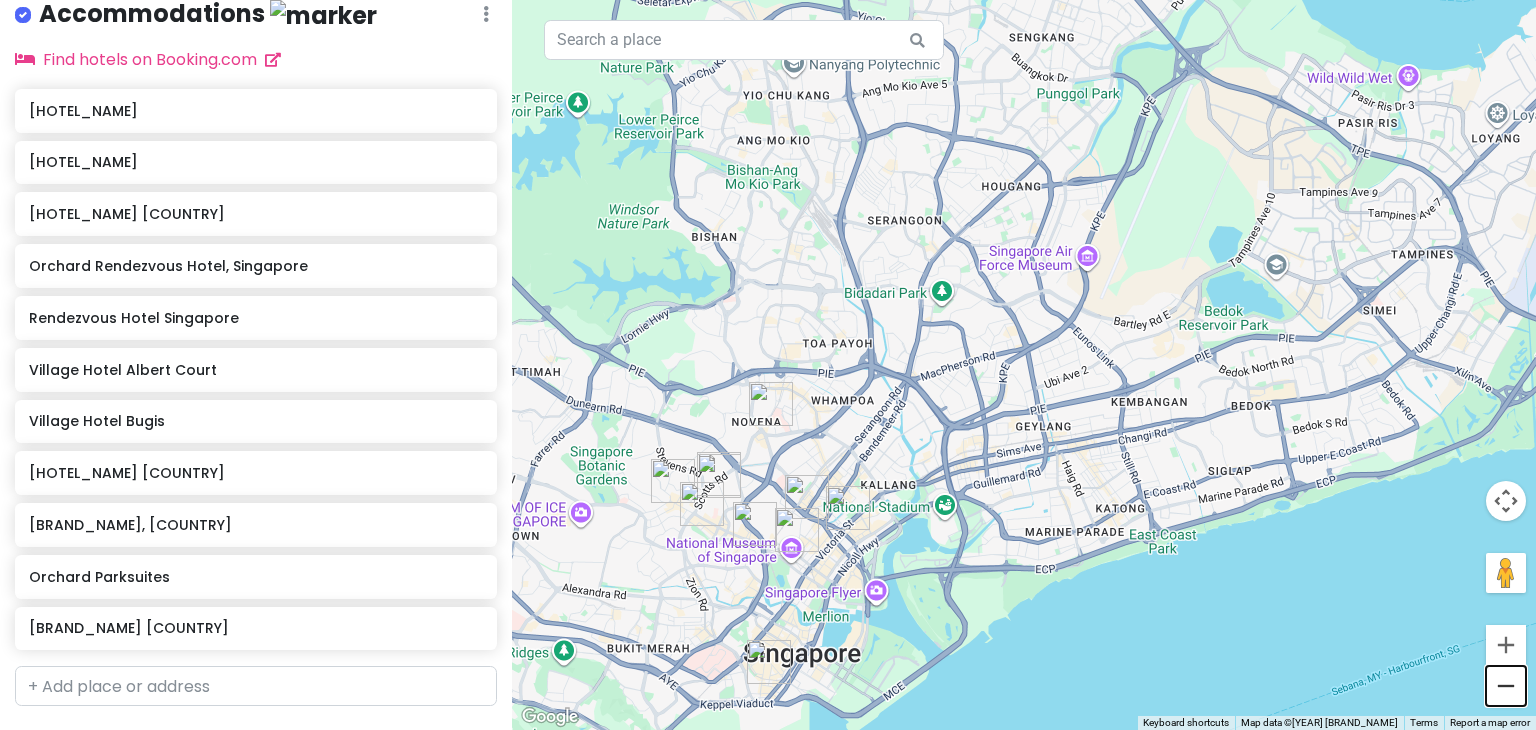 click at bounding box center (1506, 686) 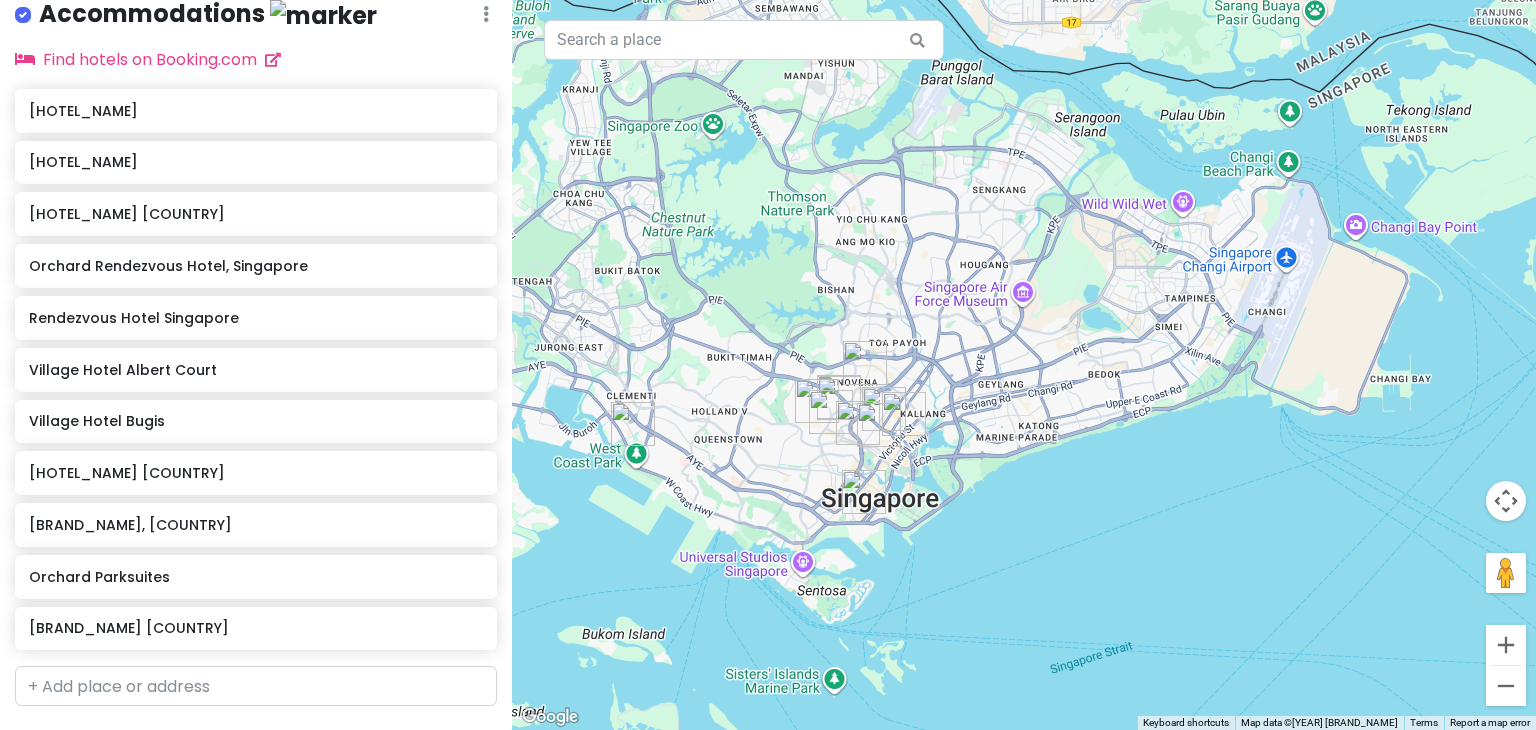 click at bounding box center [633, 424] 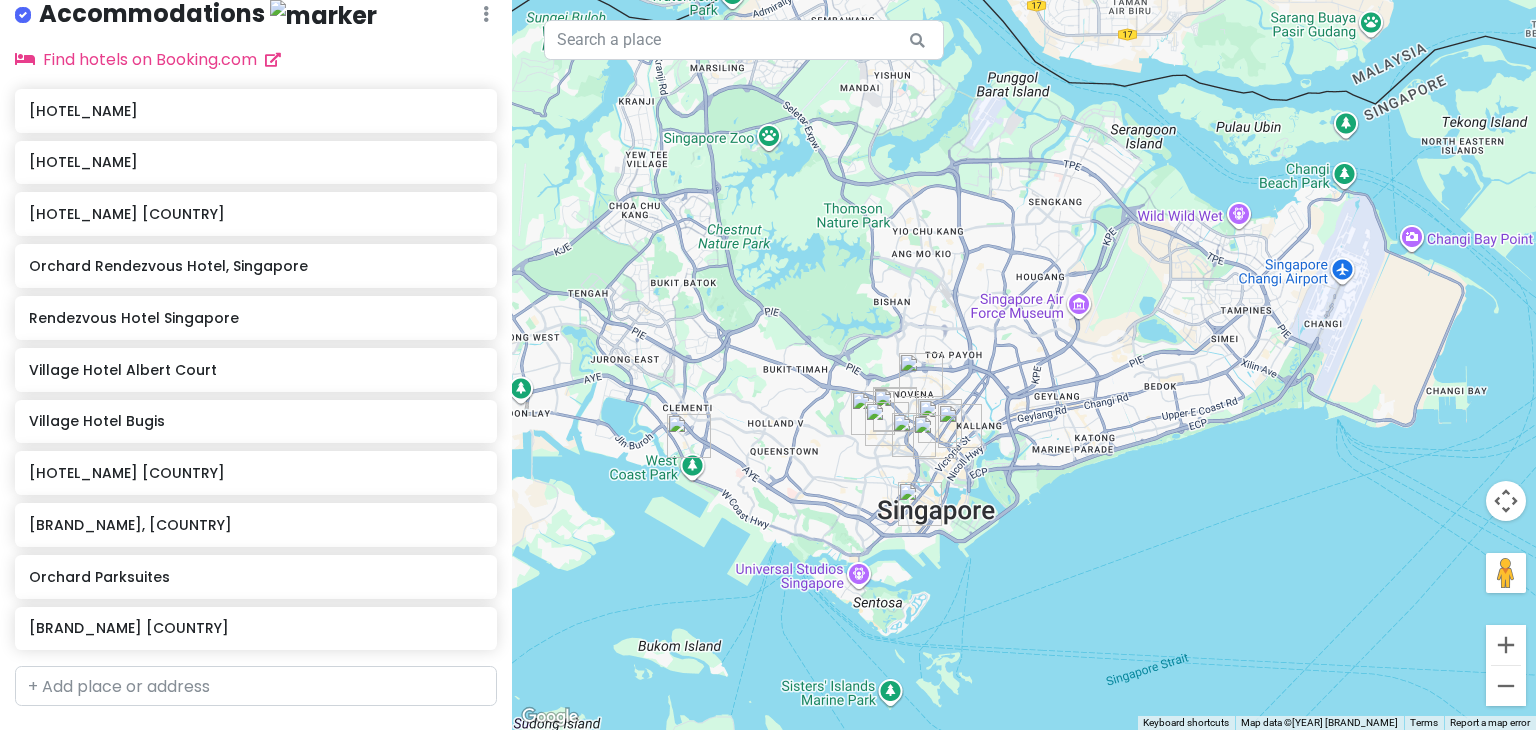 click at bounding box center [689, 436] 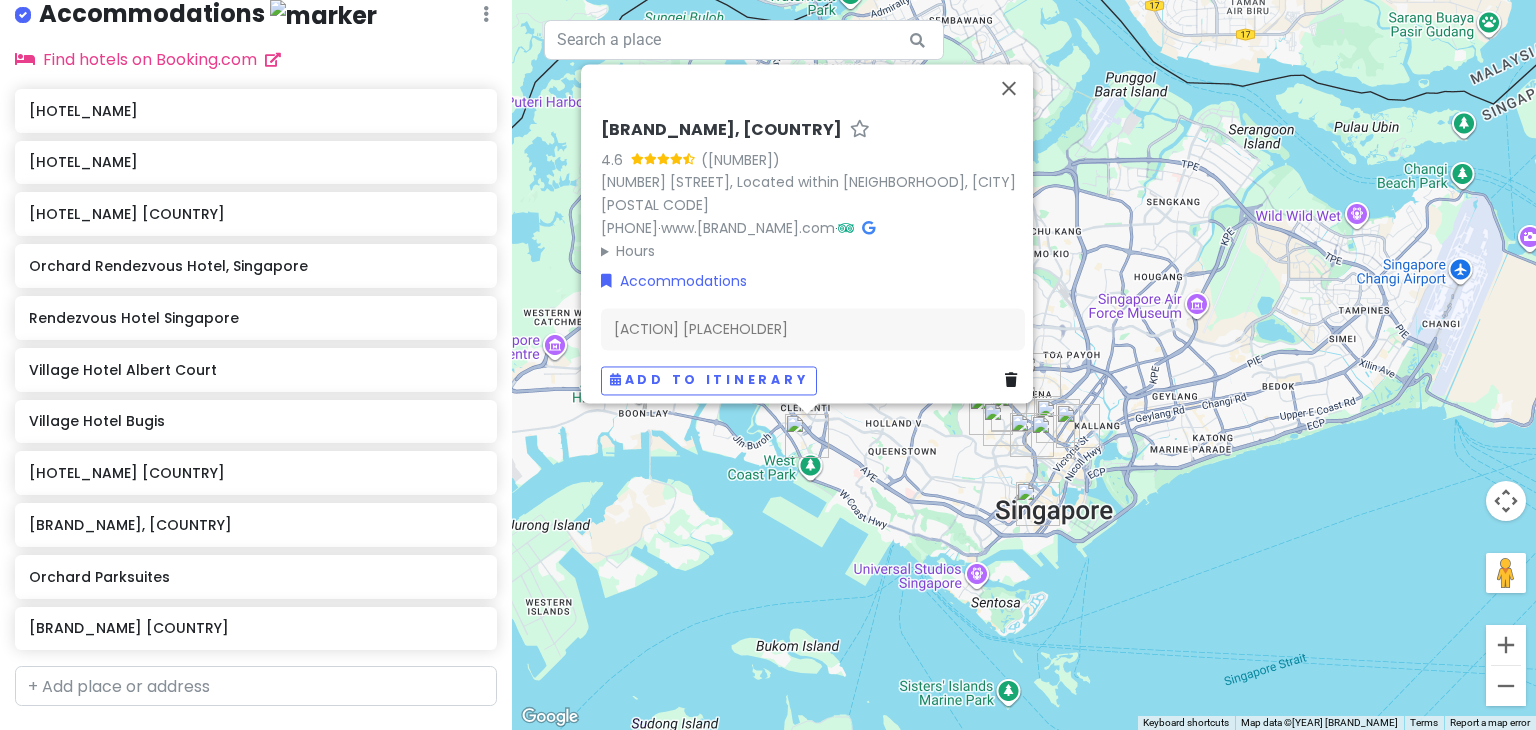 click at bounding box center (1011, 381) 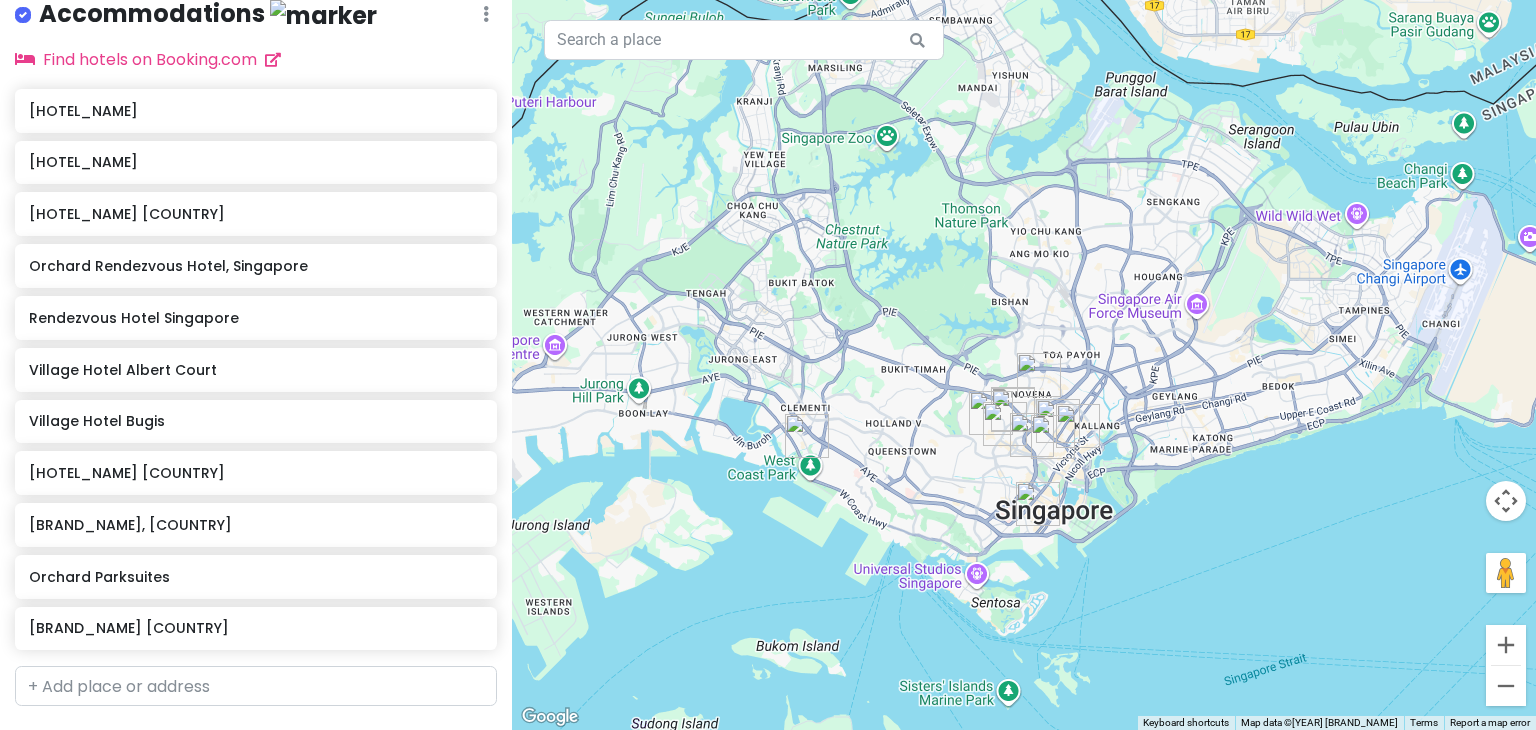scroll, scrollTop: 552, scrollLeft: 0, axis: vertical 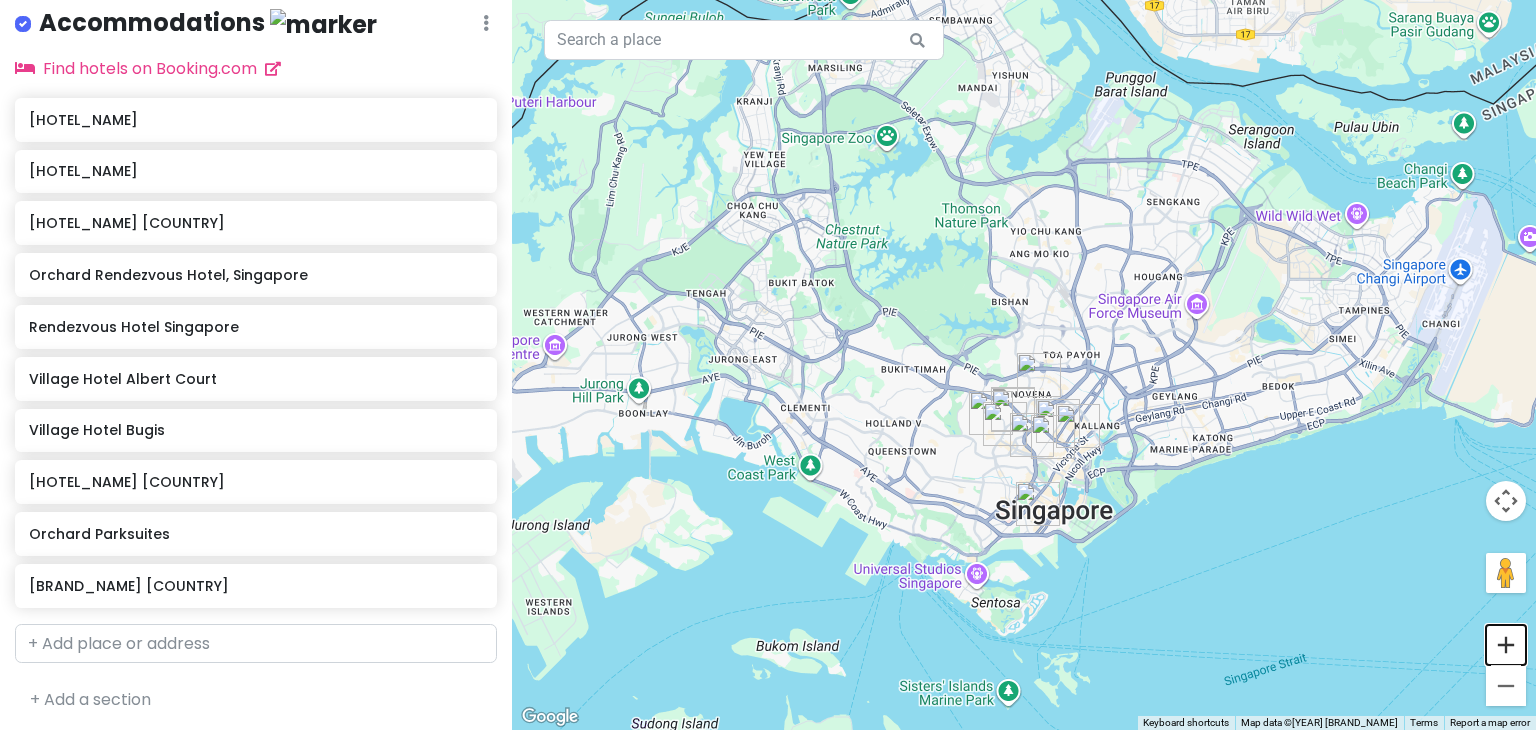 click at bounding box center [1506, 645] 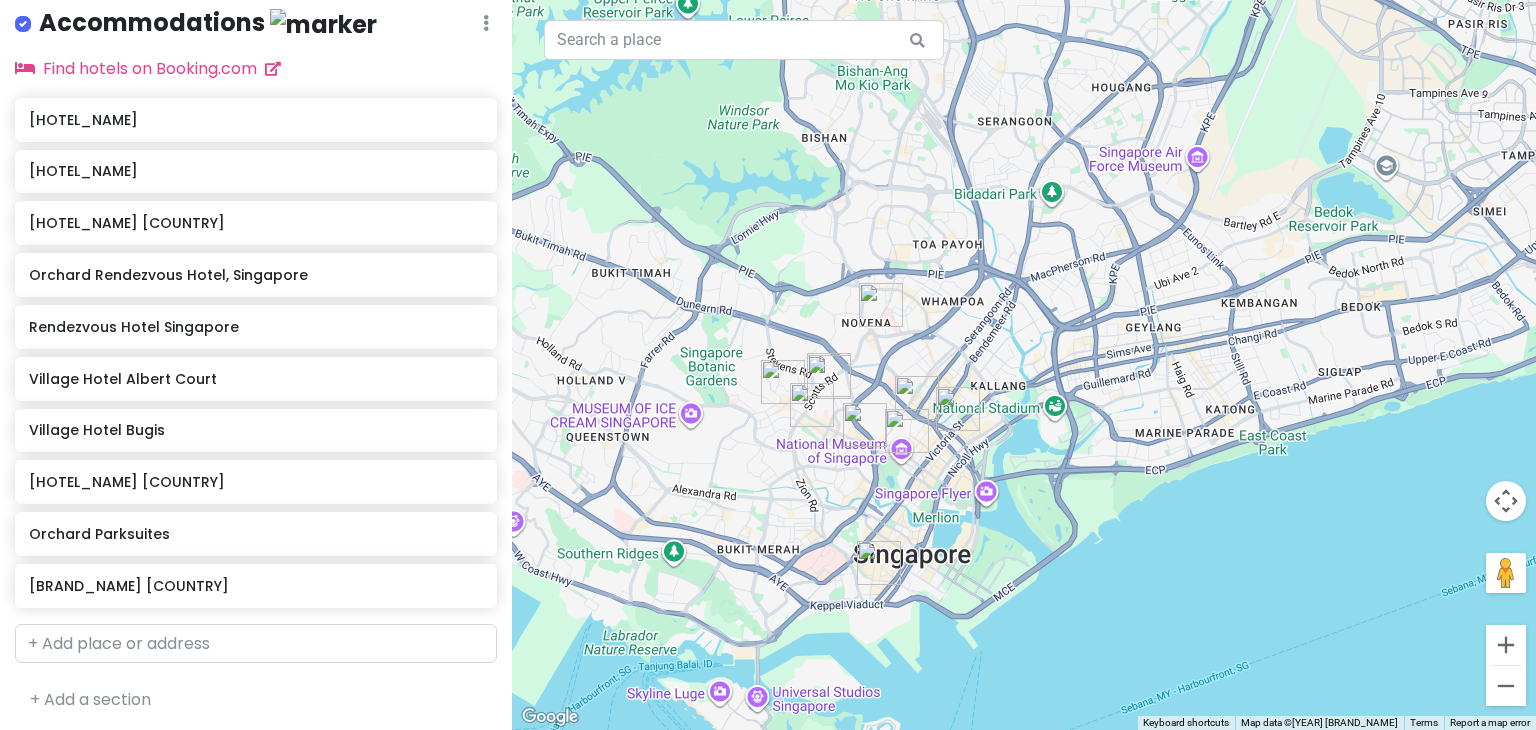 drag, startPoint x: 1202, startPoint y: 598, endPoint x: 1028, endPoint y: 497, distance: 201.18896 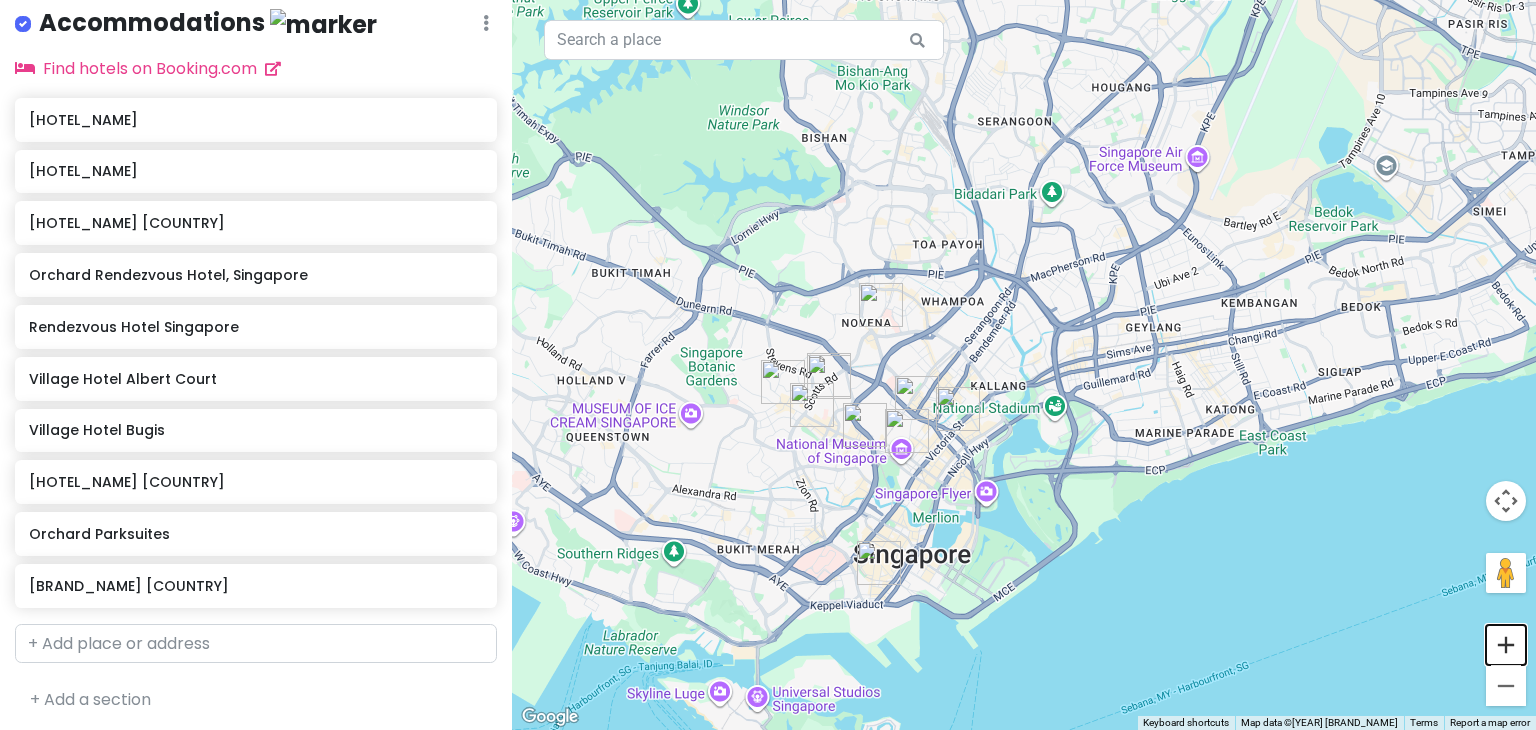 click at bounding box center [1506, 645] 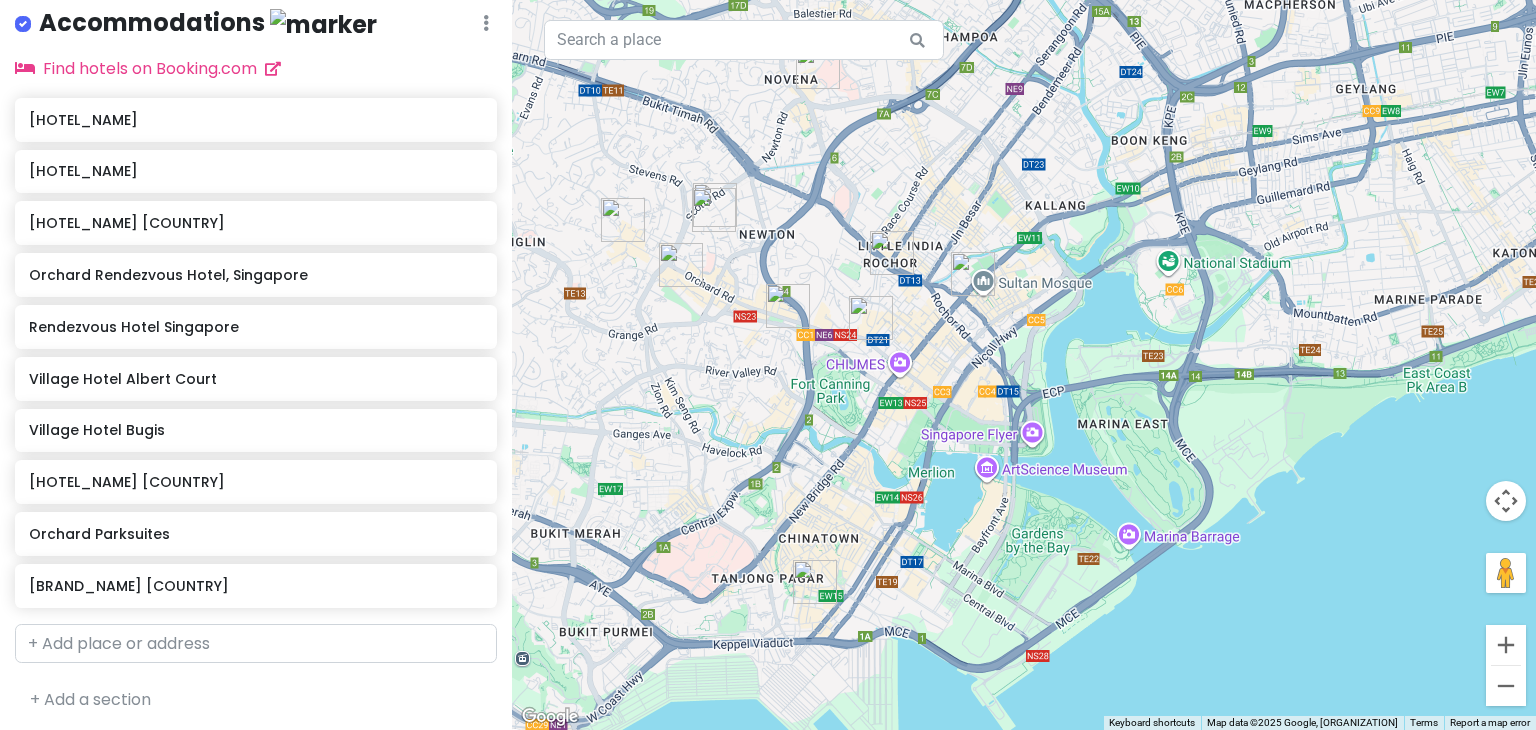 drag, startPoint x: 992, startPoint y: 648, endPoint x: 1075, endPoint y: 441, distance: 223.02017 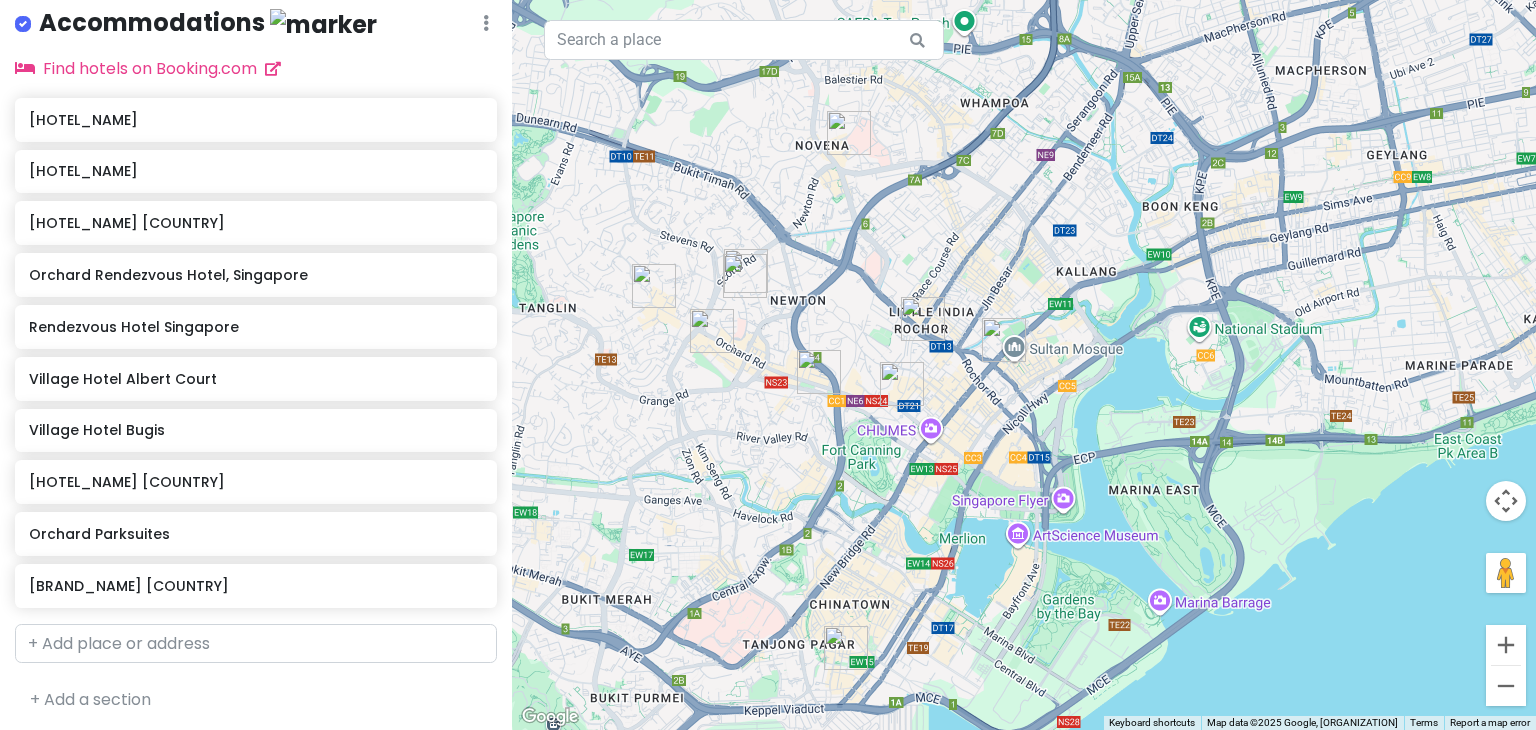 drag, startPoint x: 1048, startPoint y: 488, endPoint x: 1080, endPoint y: 557, distance: 76.05919 